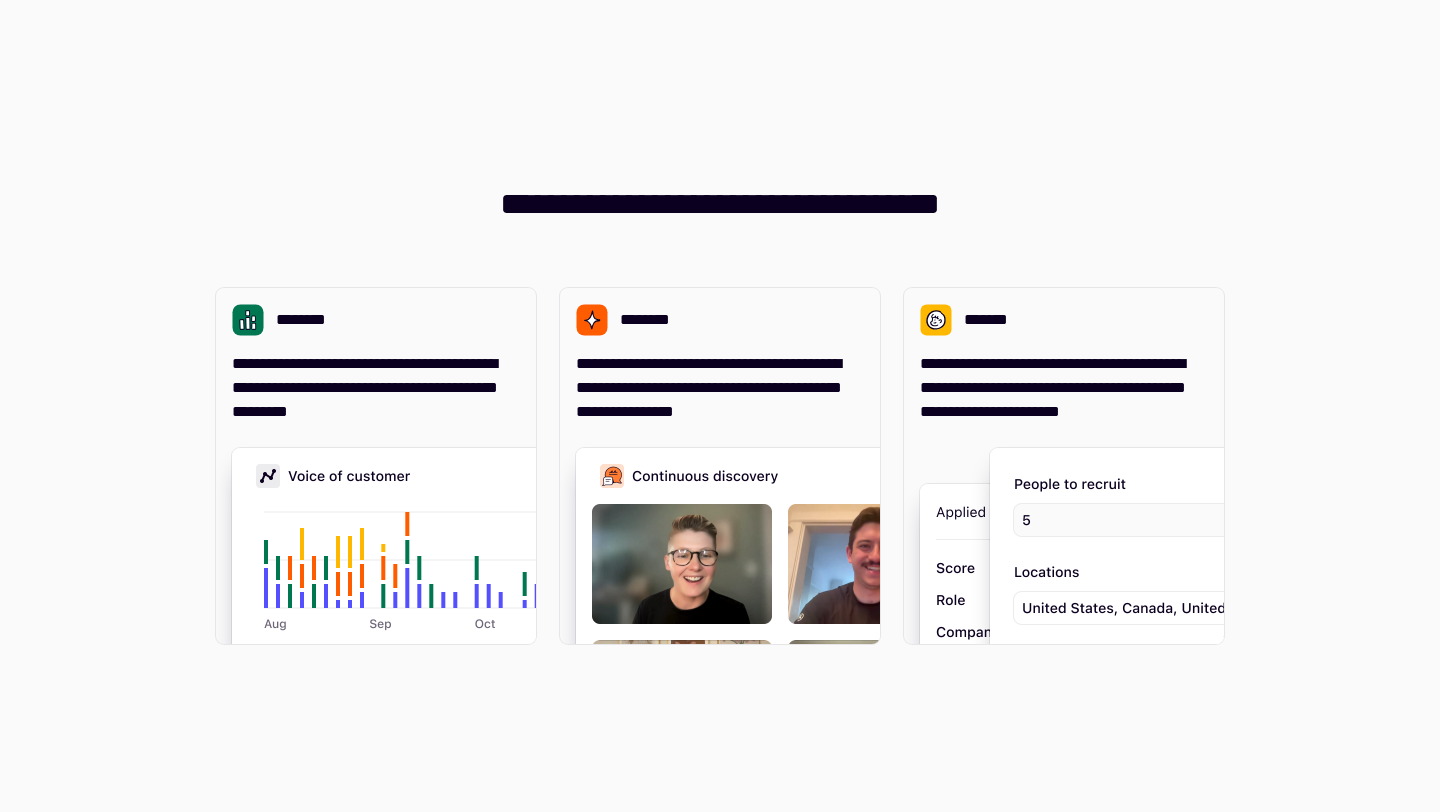 scroll, scrollTop: 0, scrollLeft: 0, axis: both 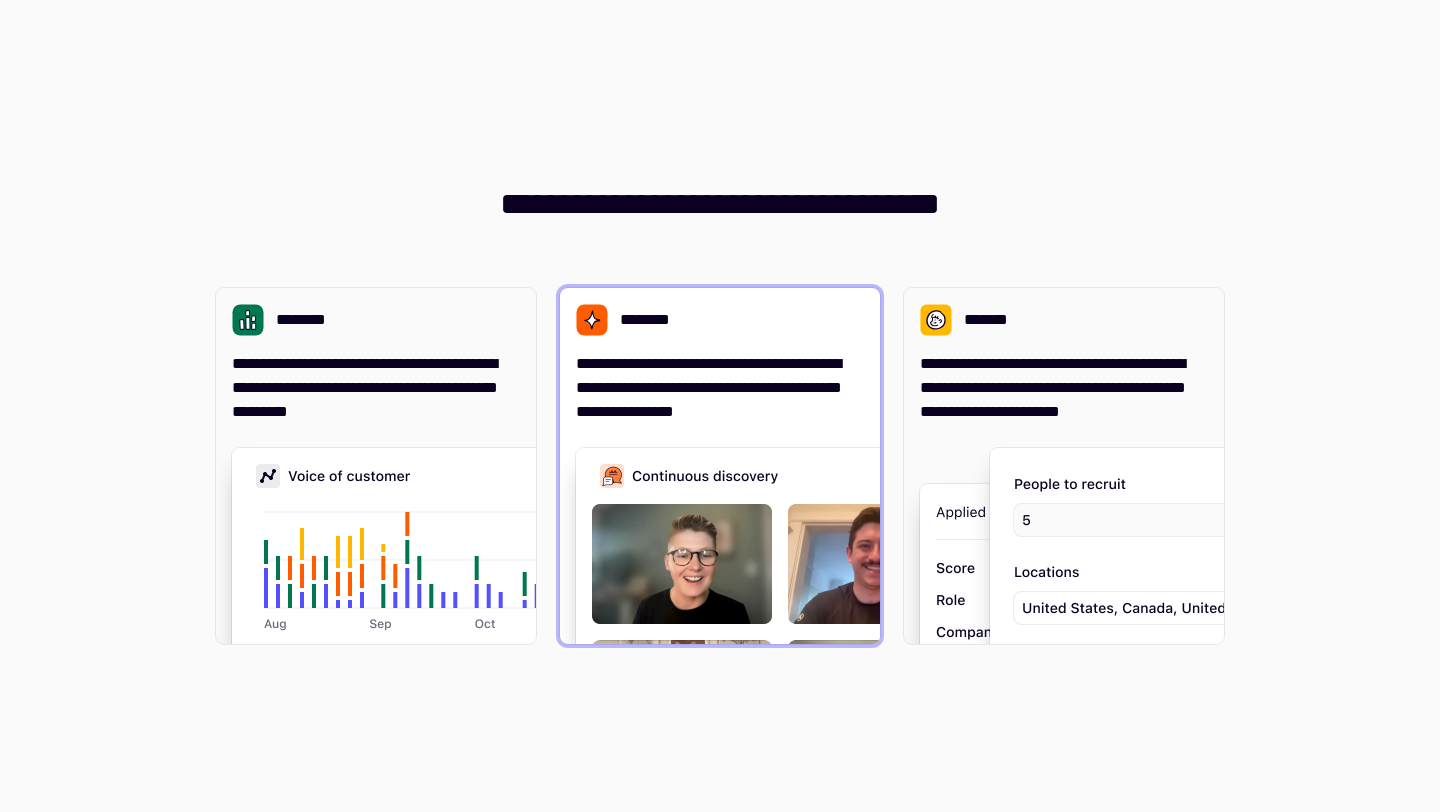 click on "**********" at bounding box center [720, 356] 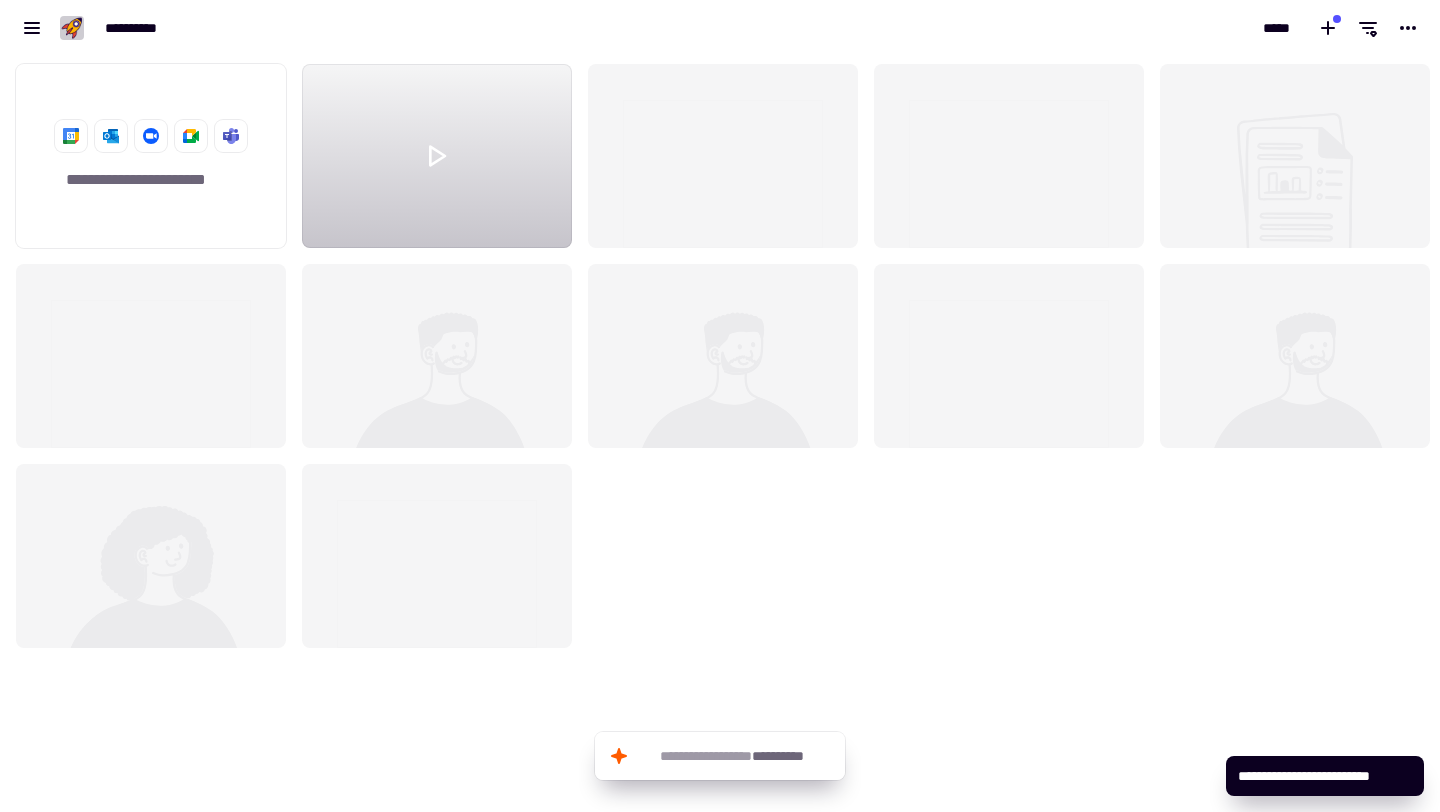 scroll, scrollTop: 16, scrollLeft: 16, axis: both 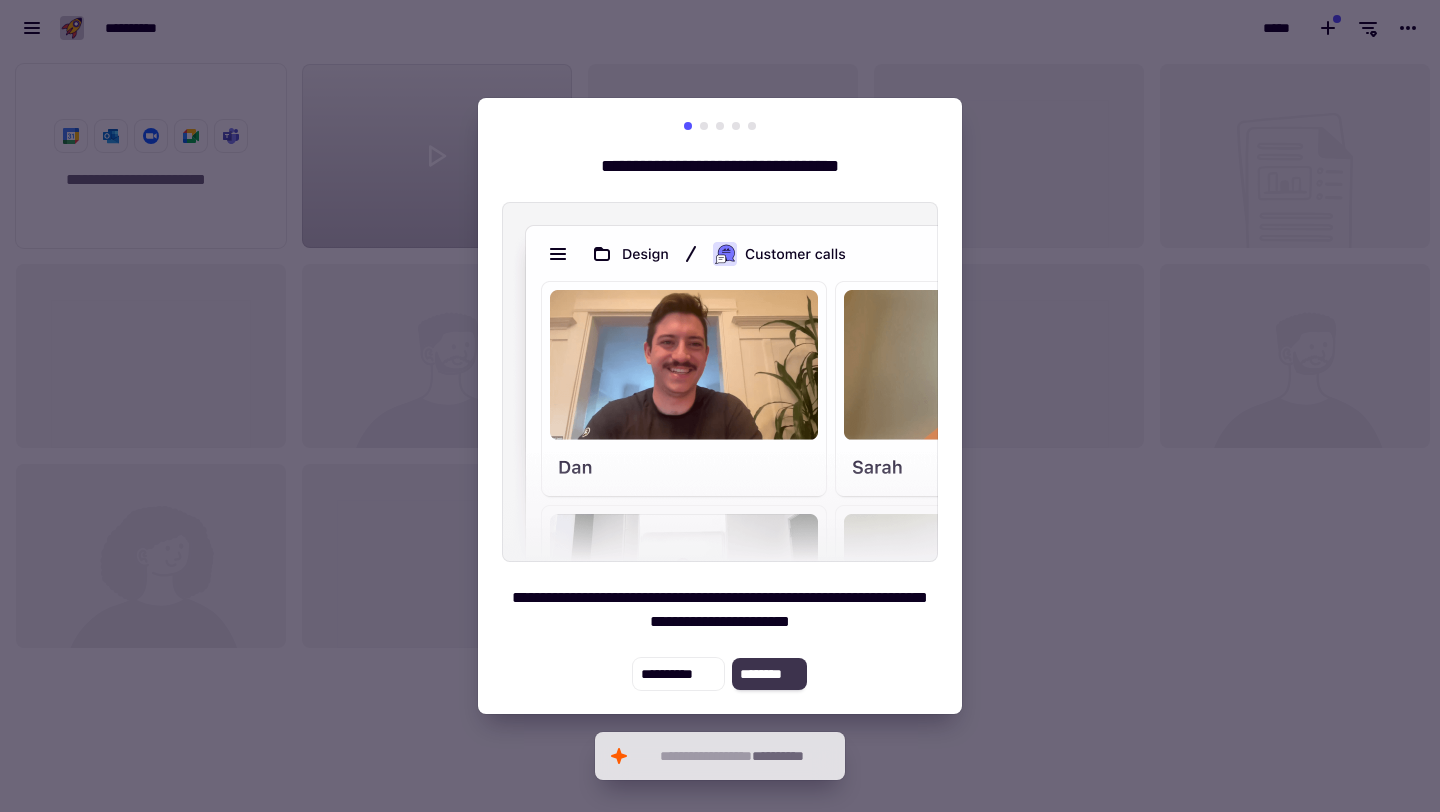 click on "********" 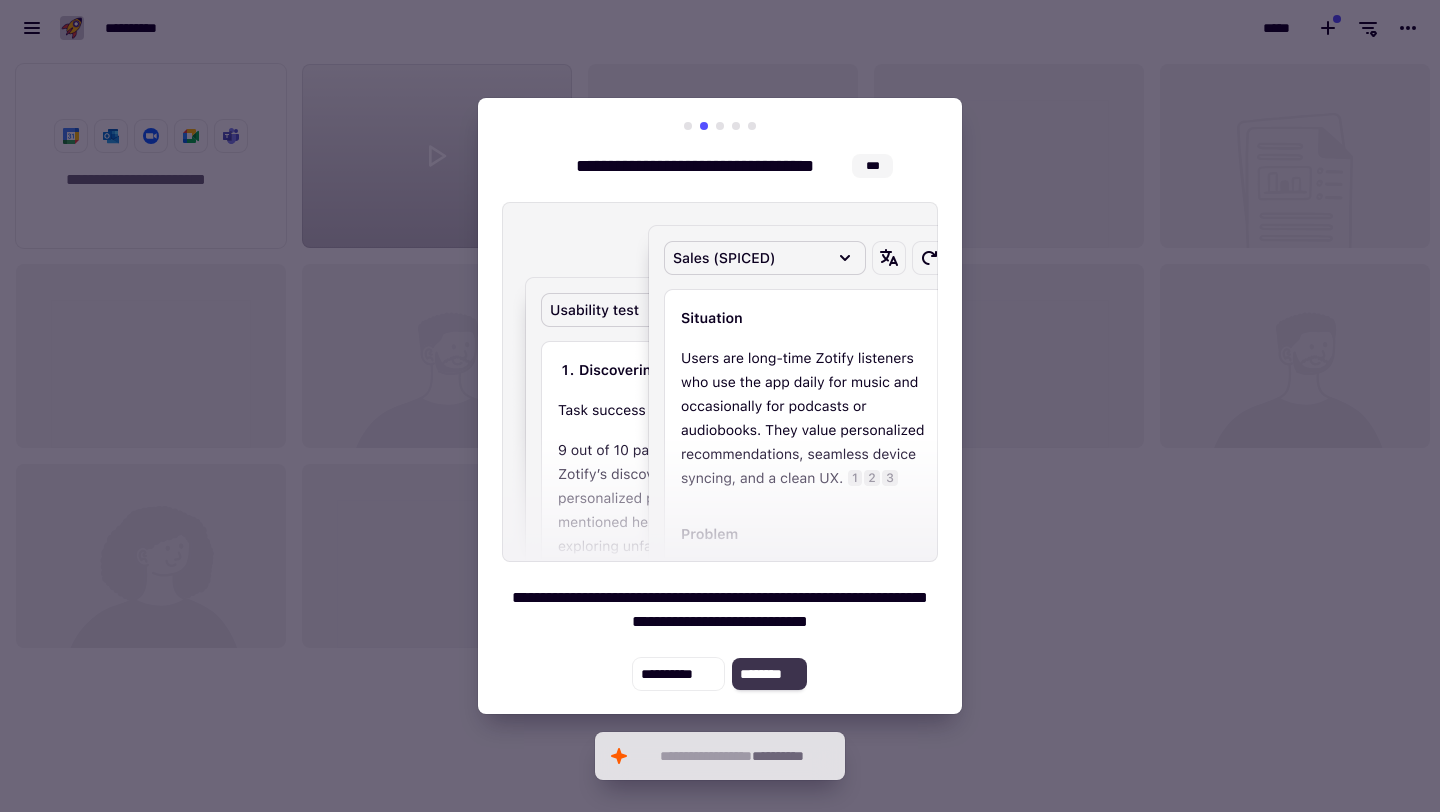 click on "********" 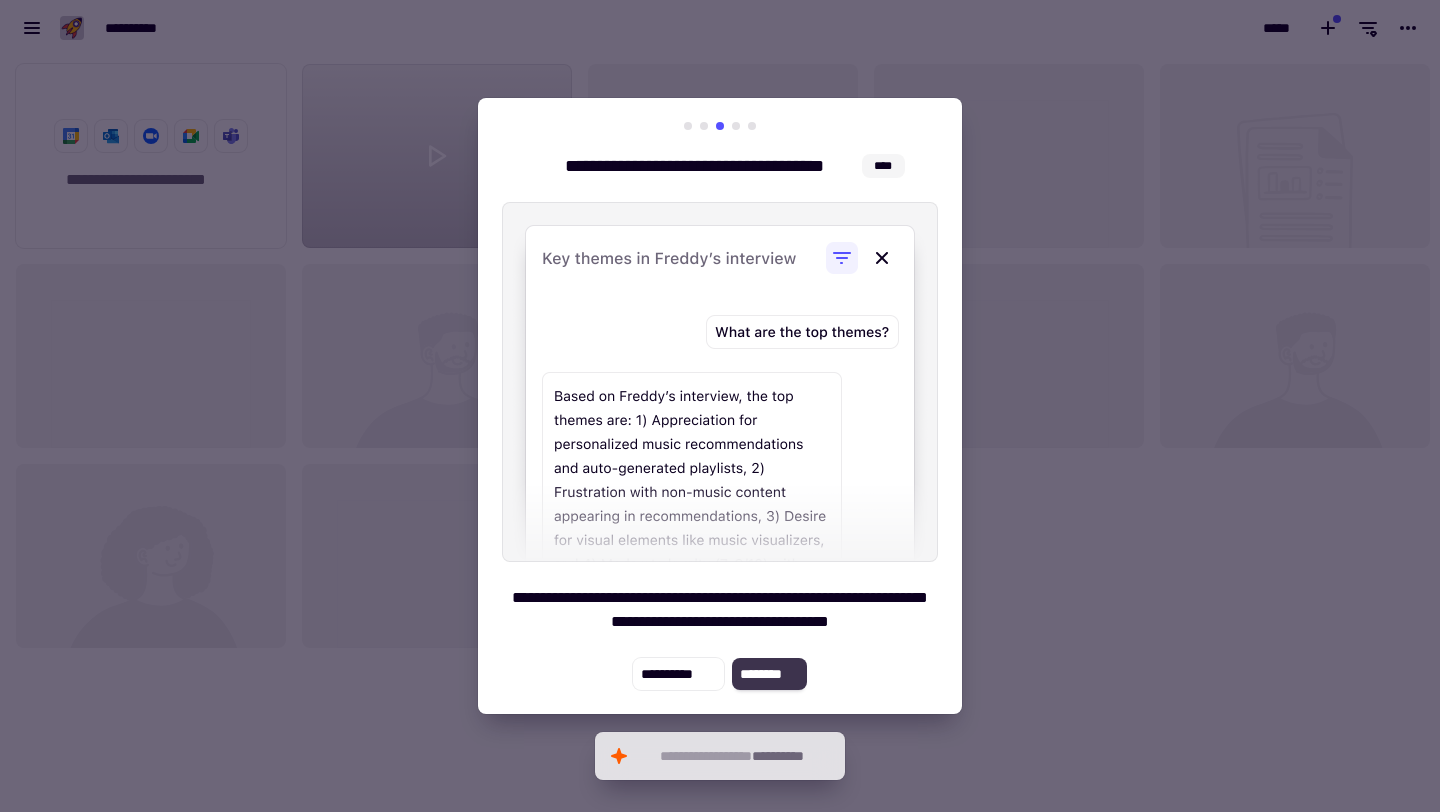 click on "********" 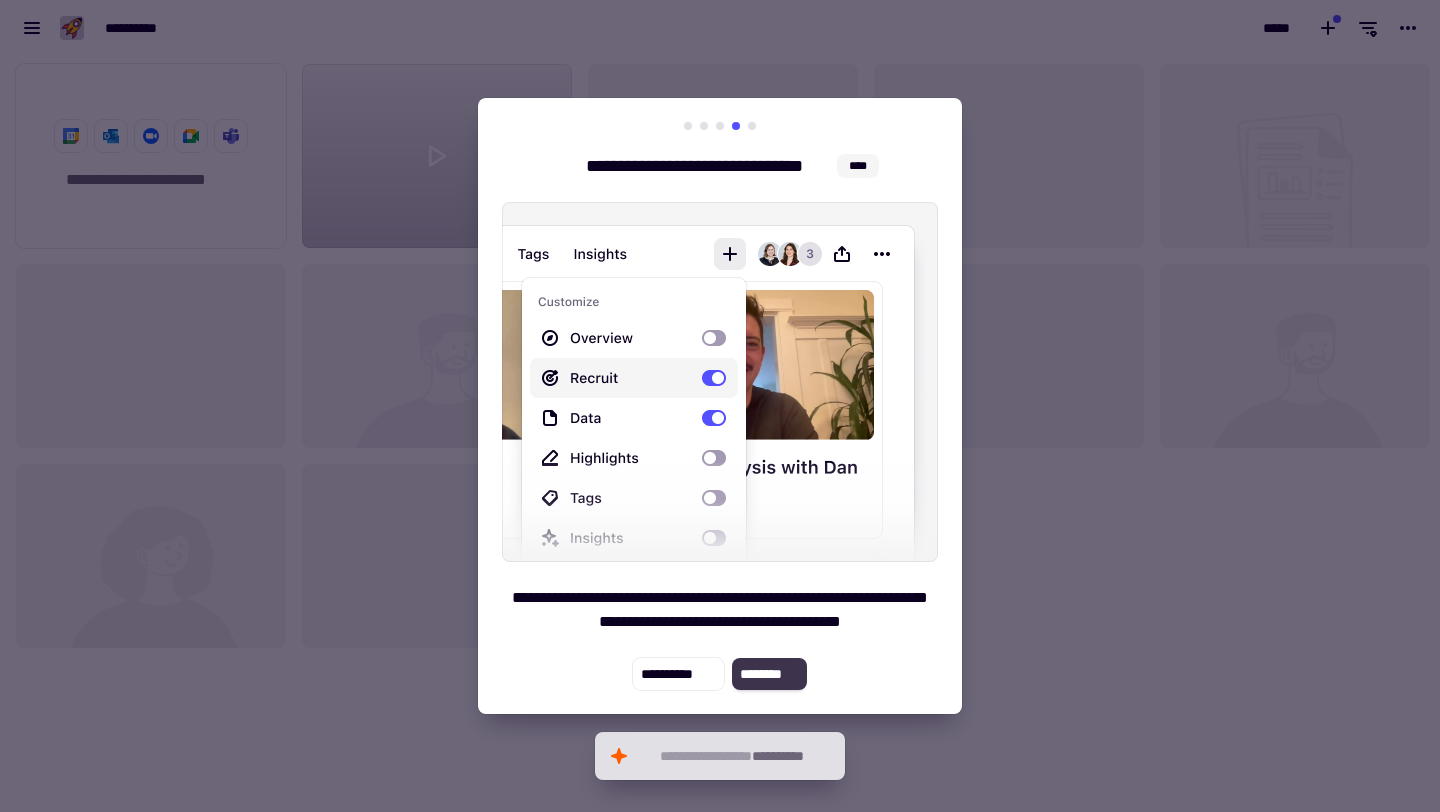 click on "********" 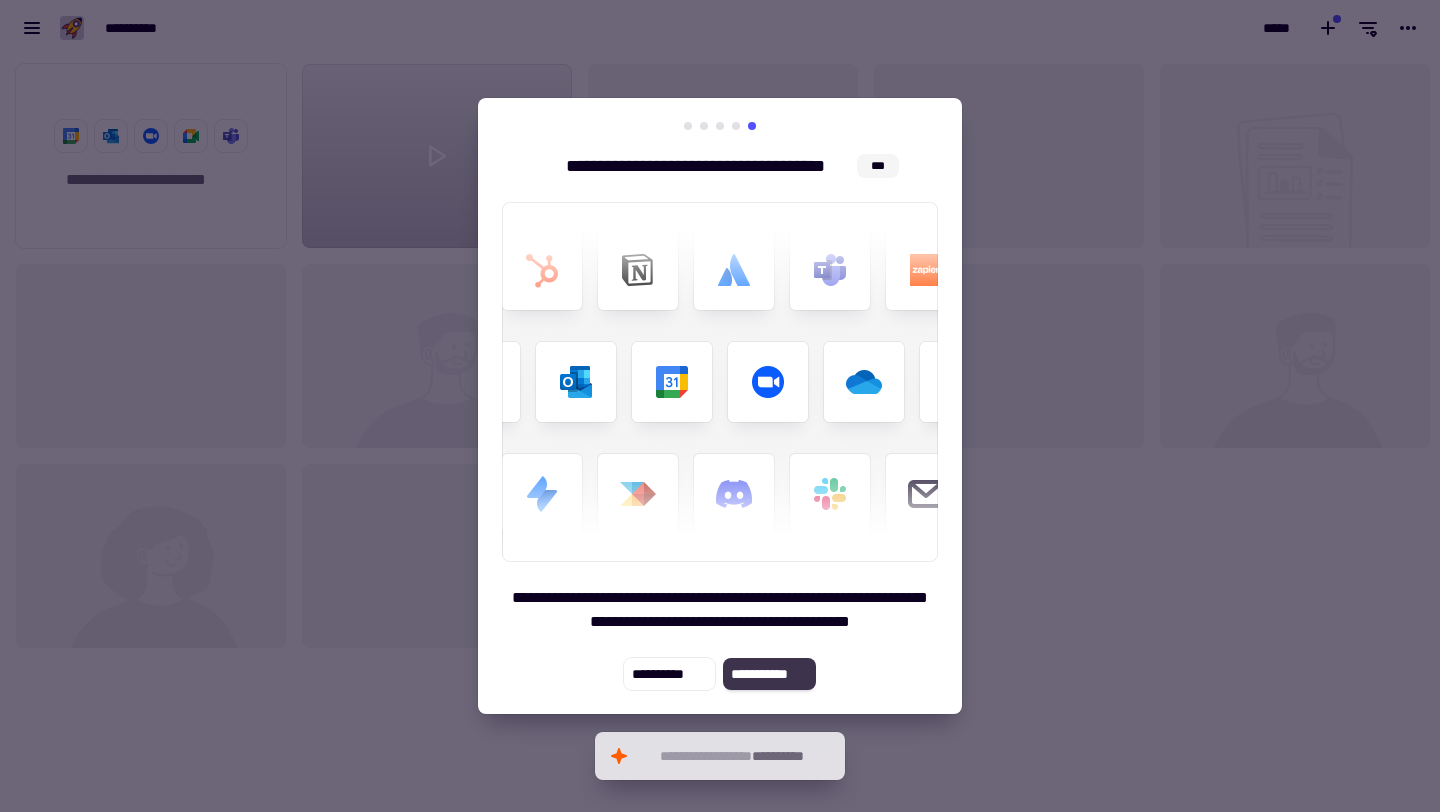 click on "**********" 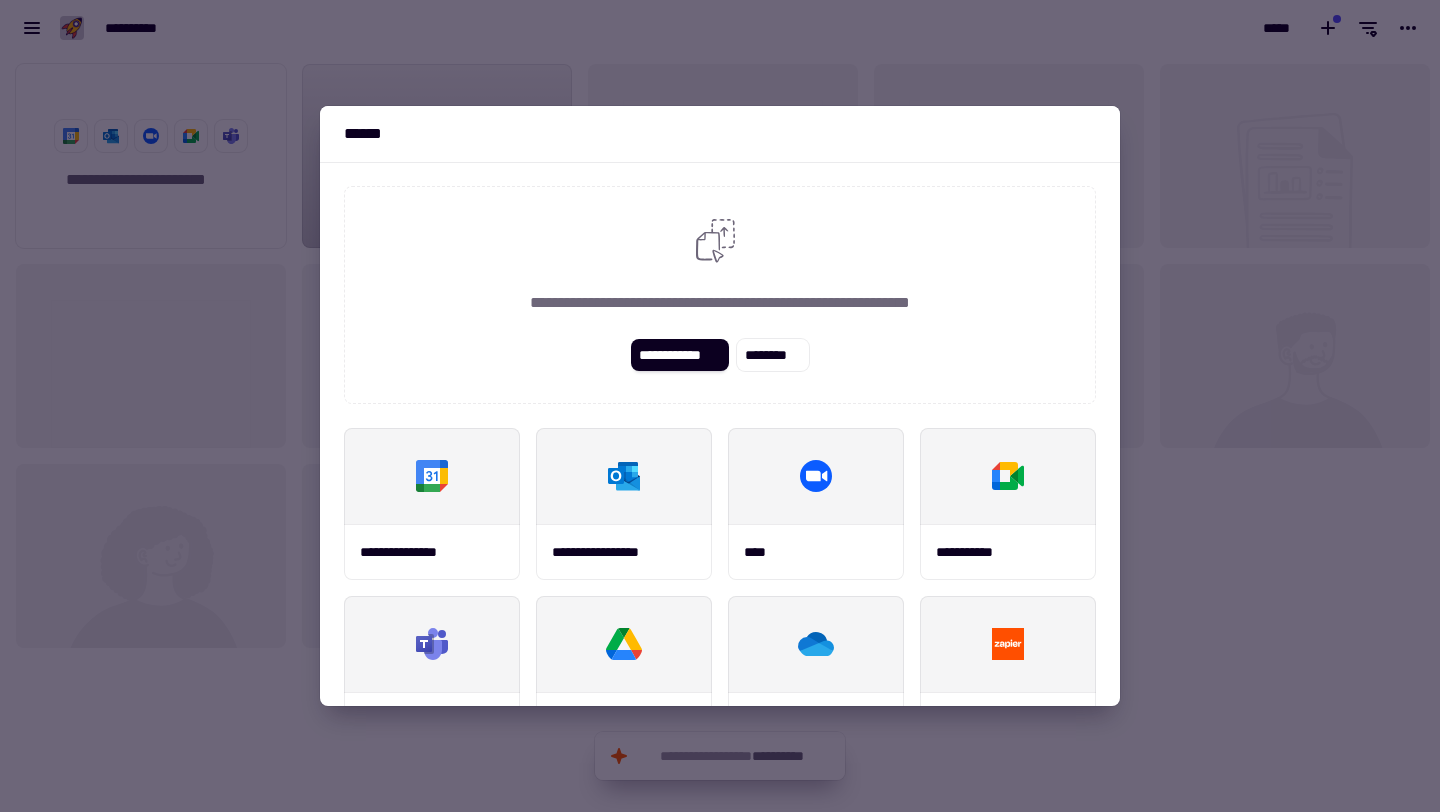 click at bounding box center (720, 406) 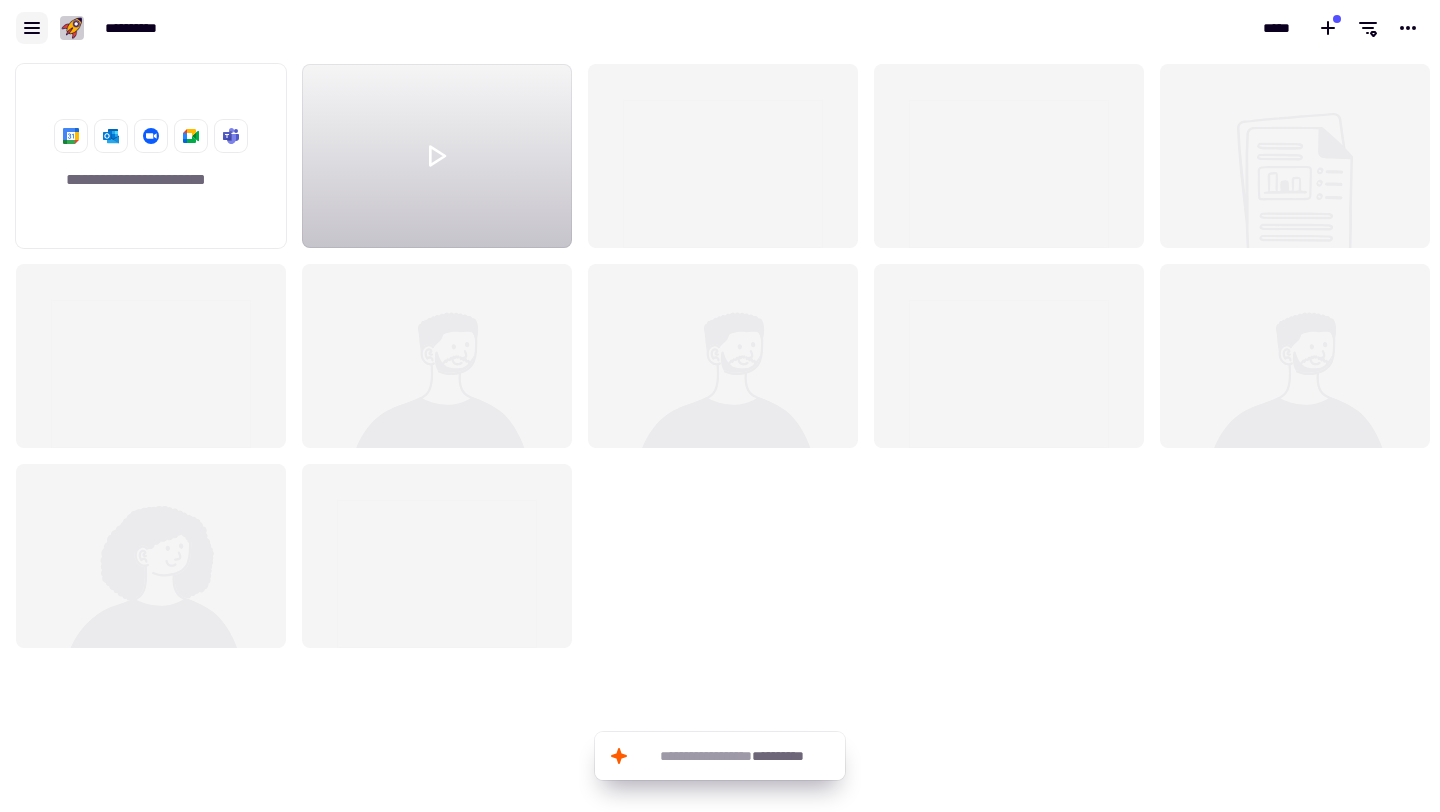 click 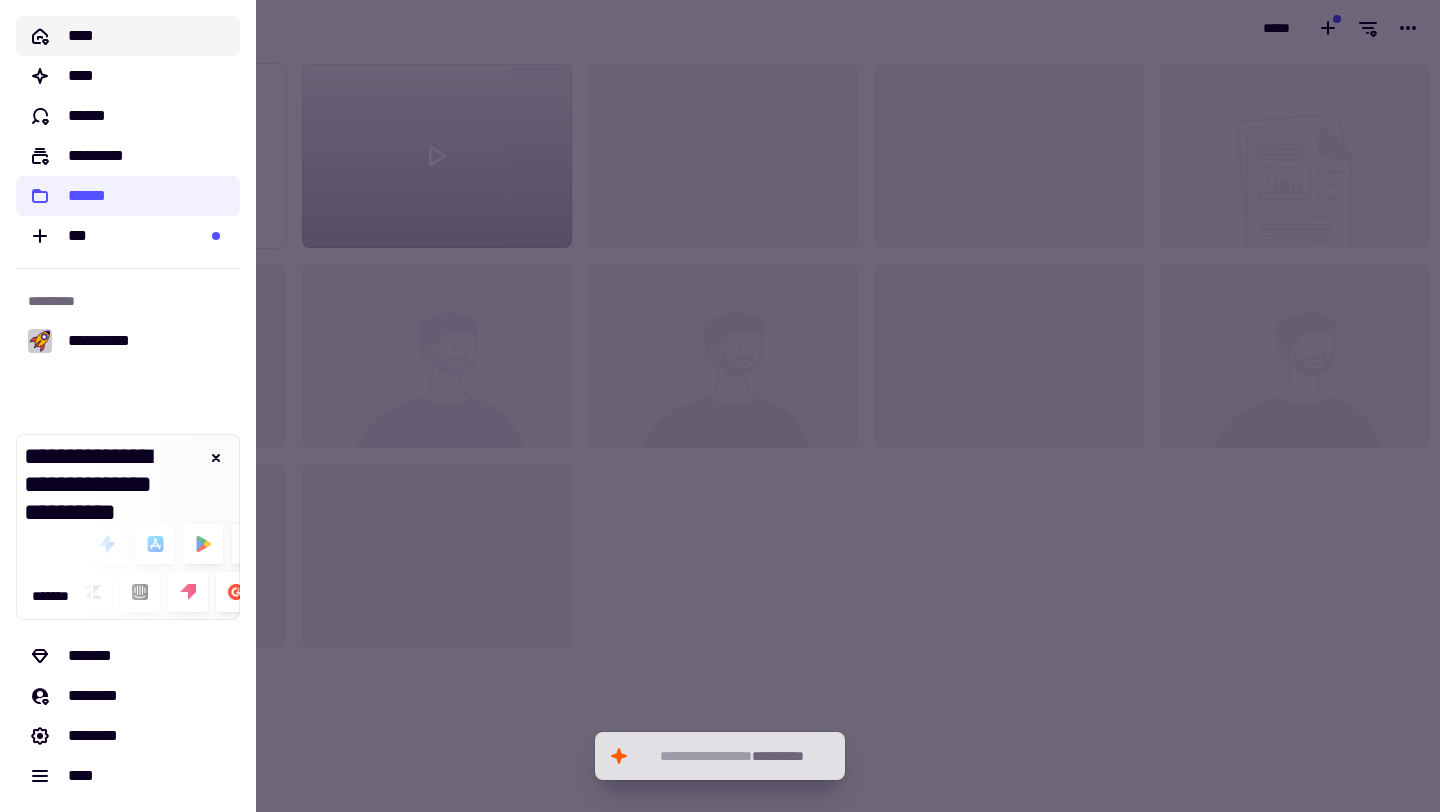 click on "****" 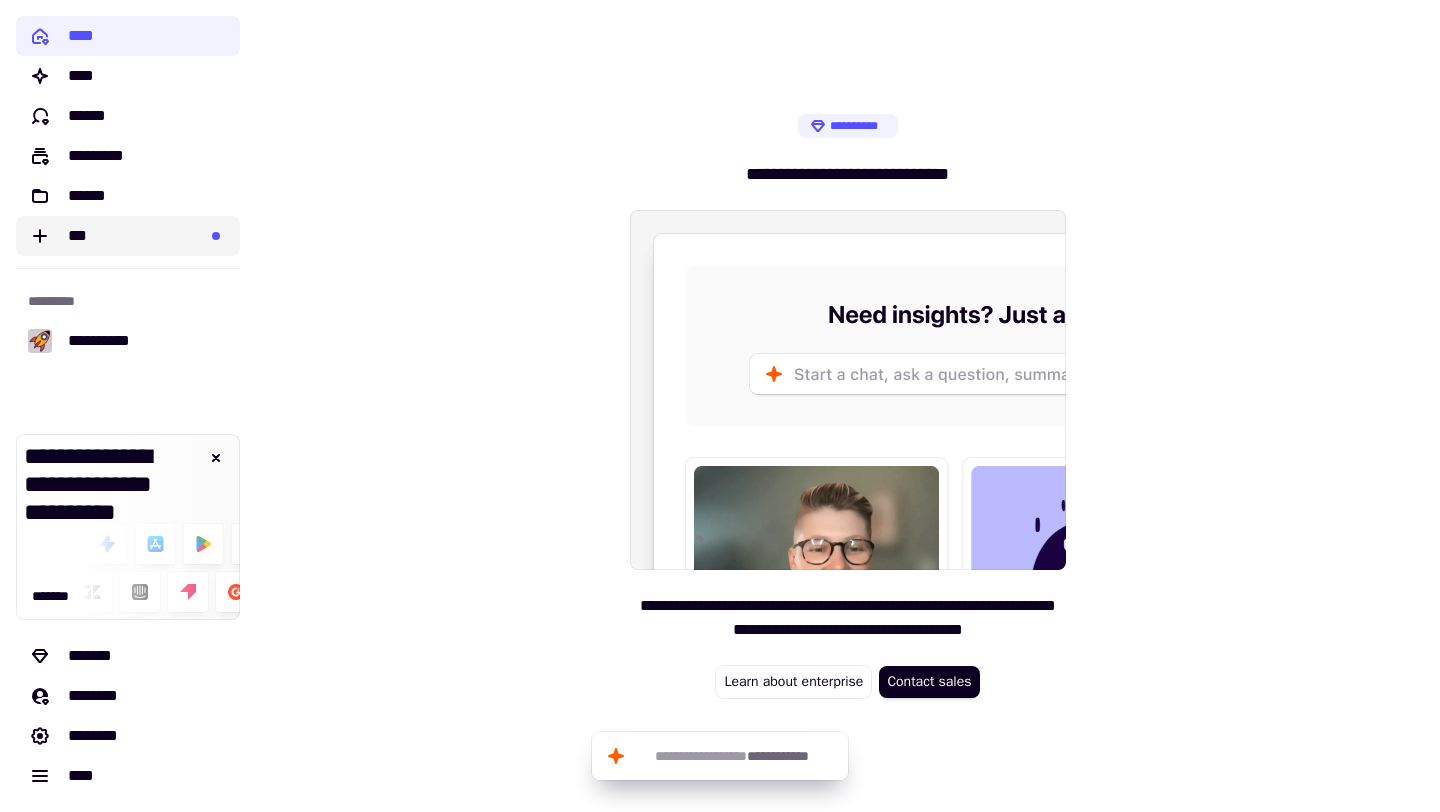 click on "***" 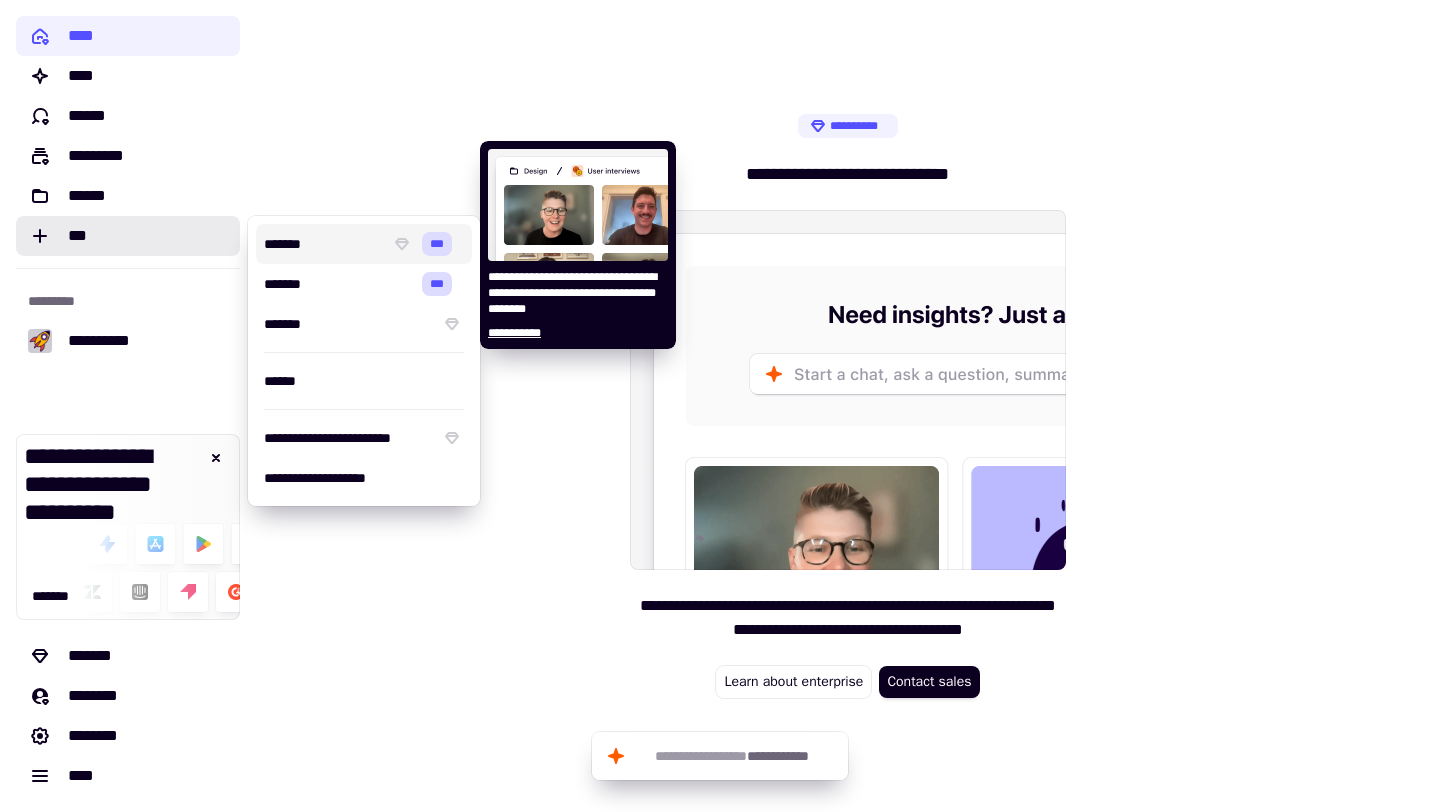 click on "*******" at bounding box center [323, 244] 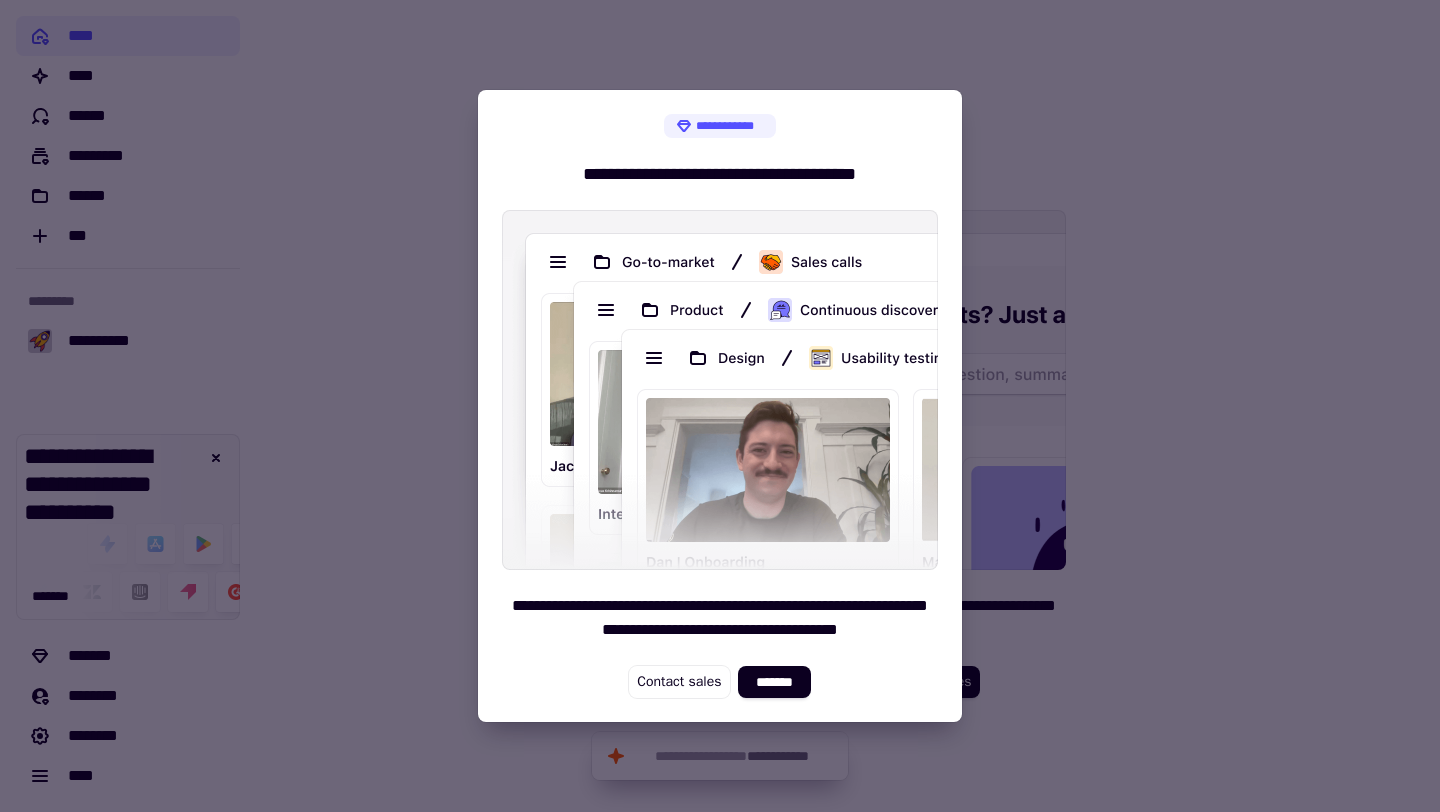 click at bounding box center [720, 406] 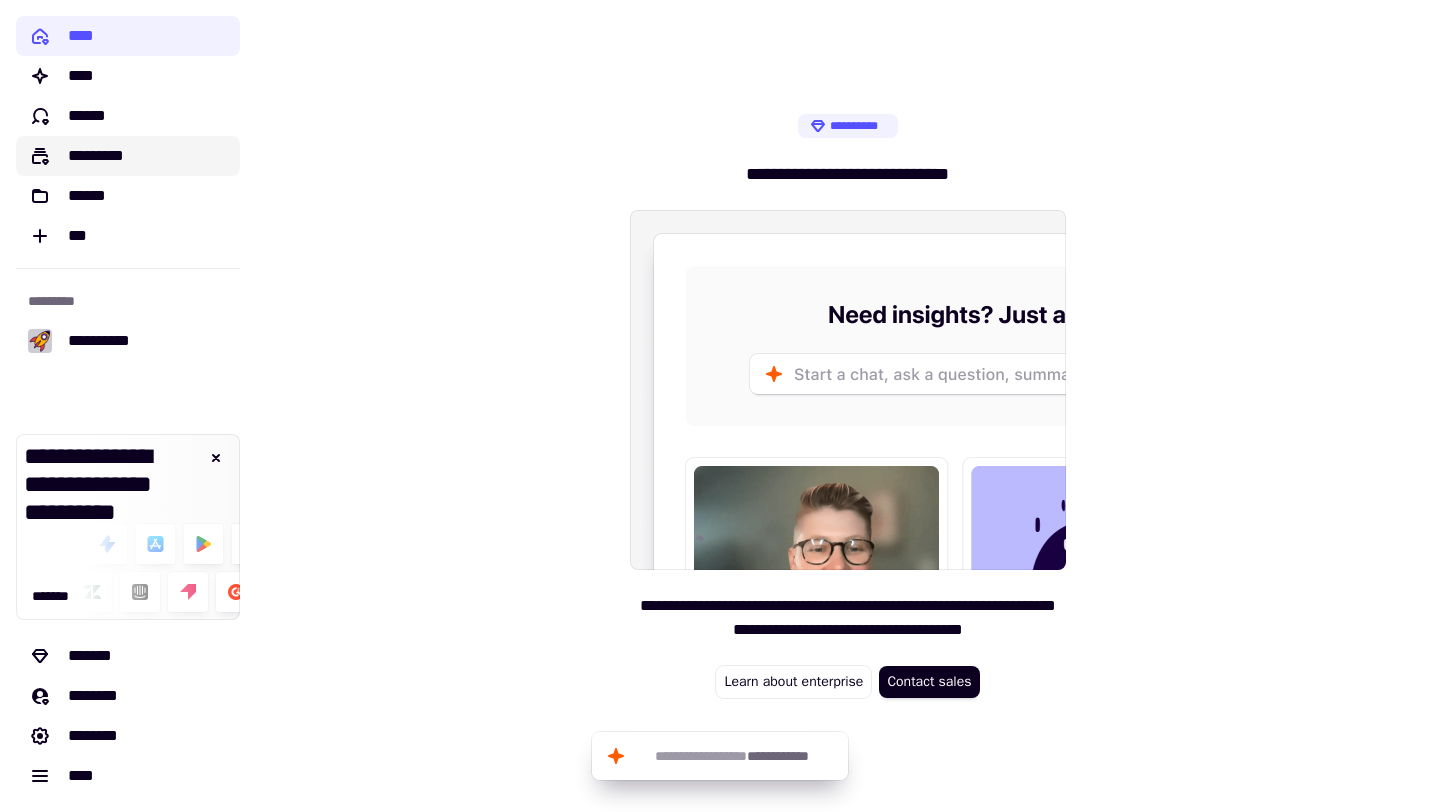 click on "*********" 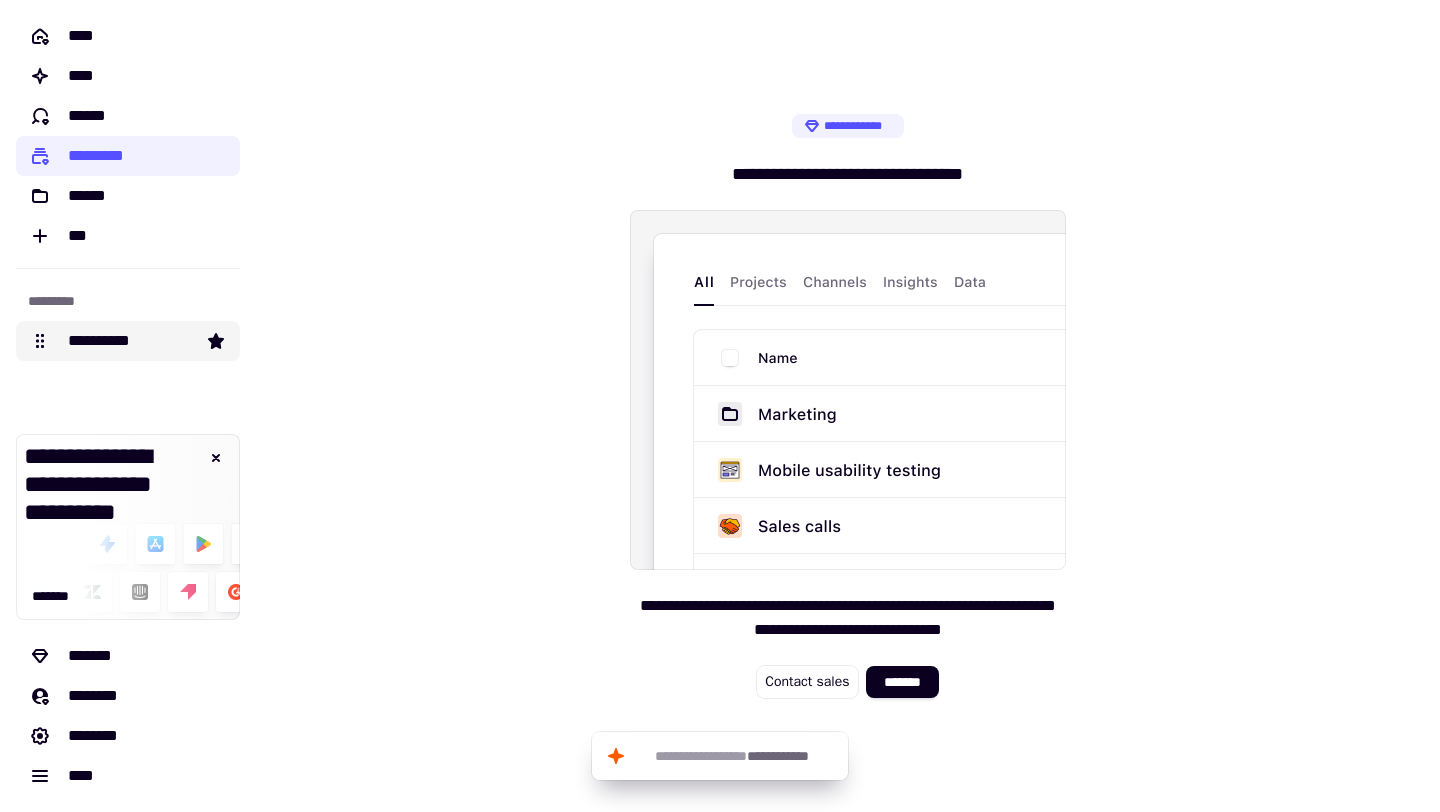 click on "**********" 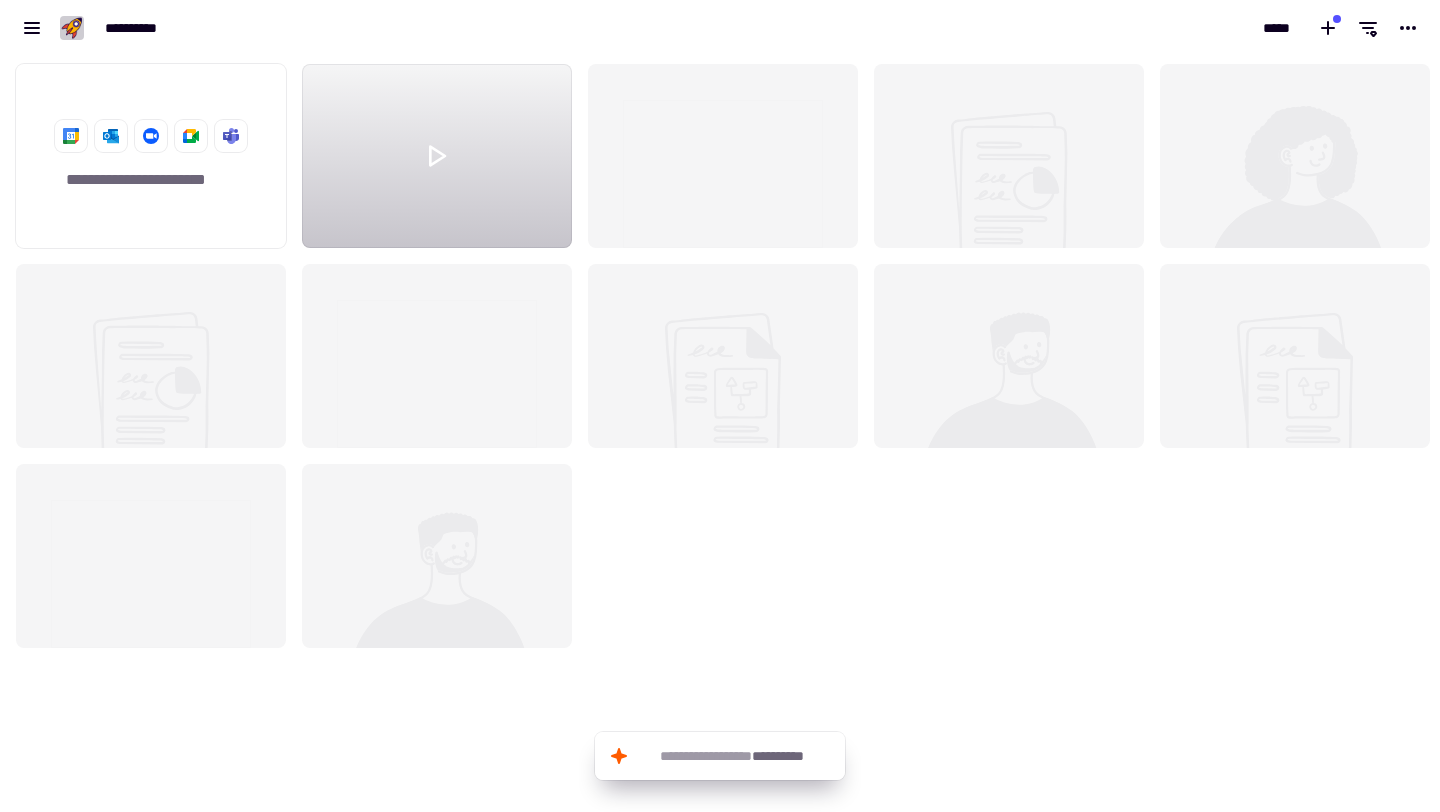 scroll, scrollTop: 16, scrollLeft: 16, axis: both 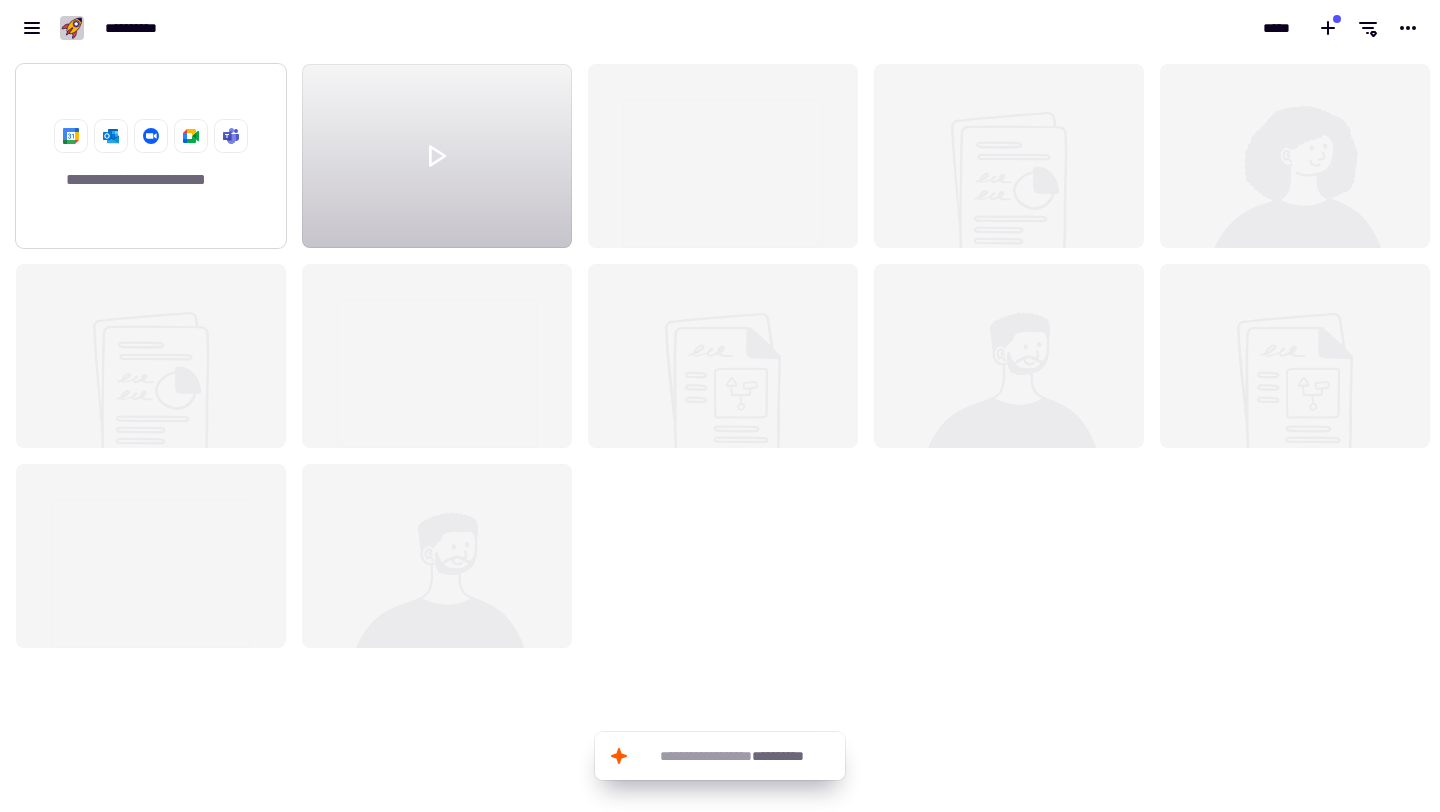 click on "**********" 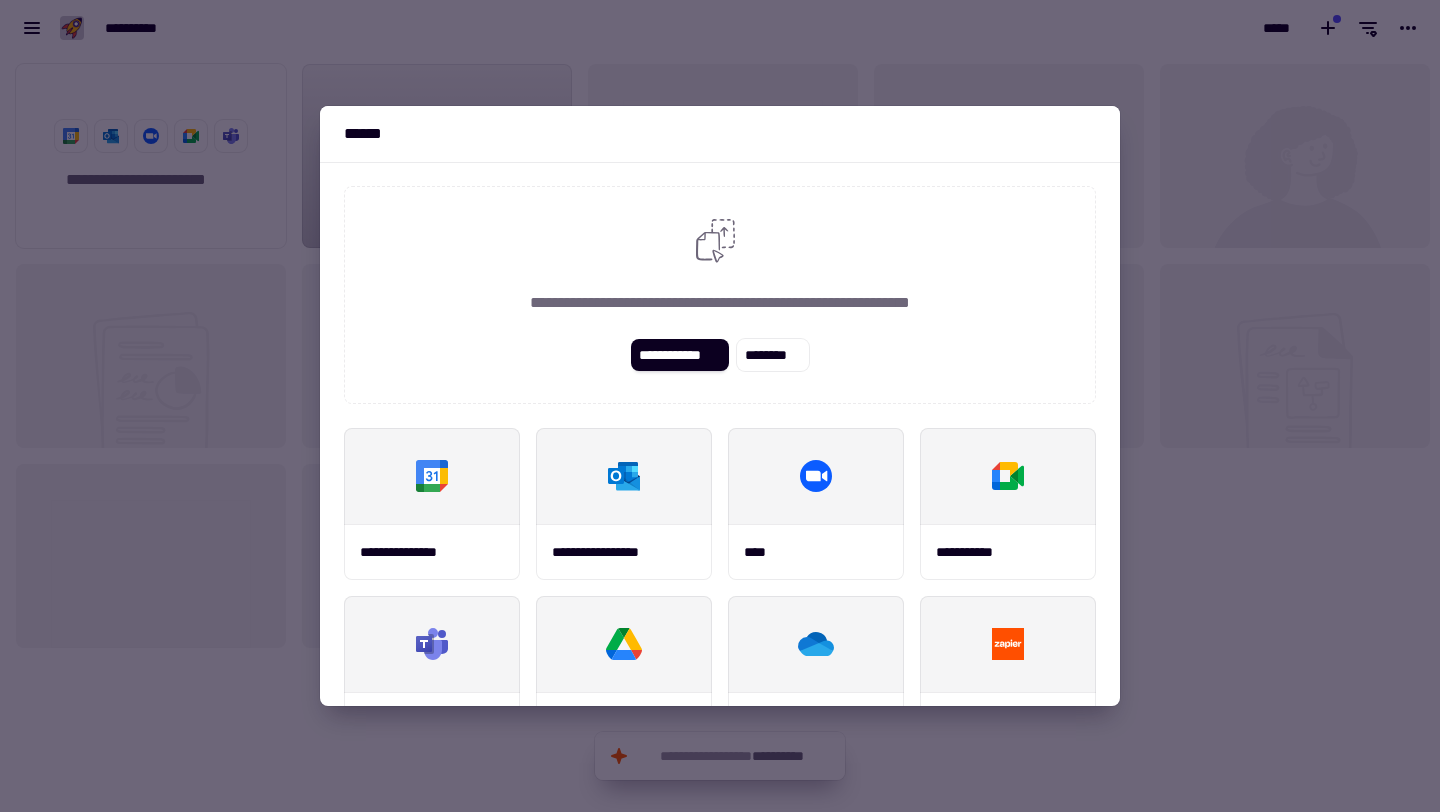 click at bounding box center [720, 406] 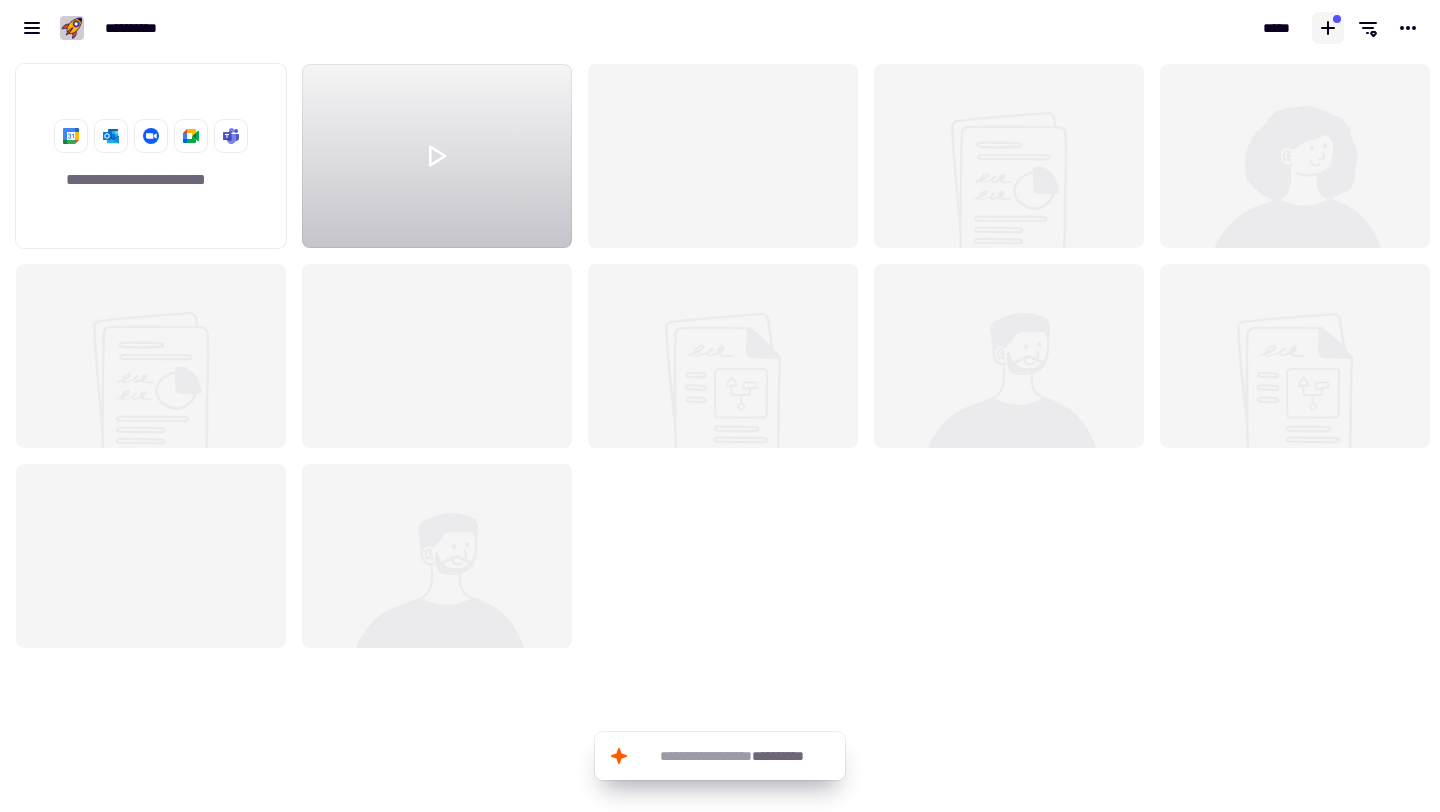 click 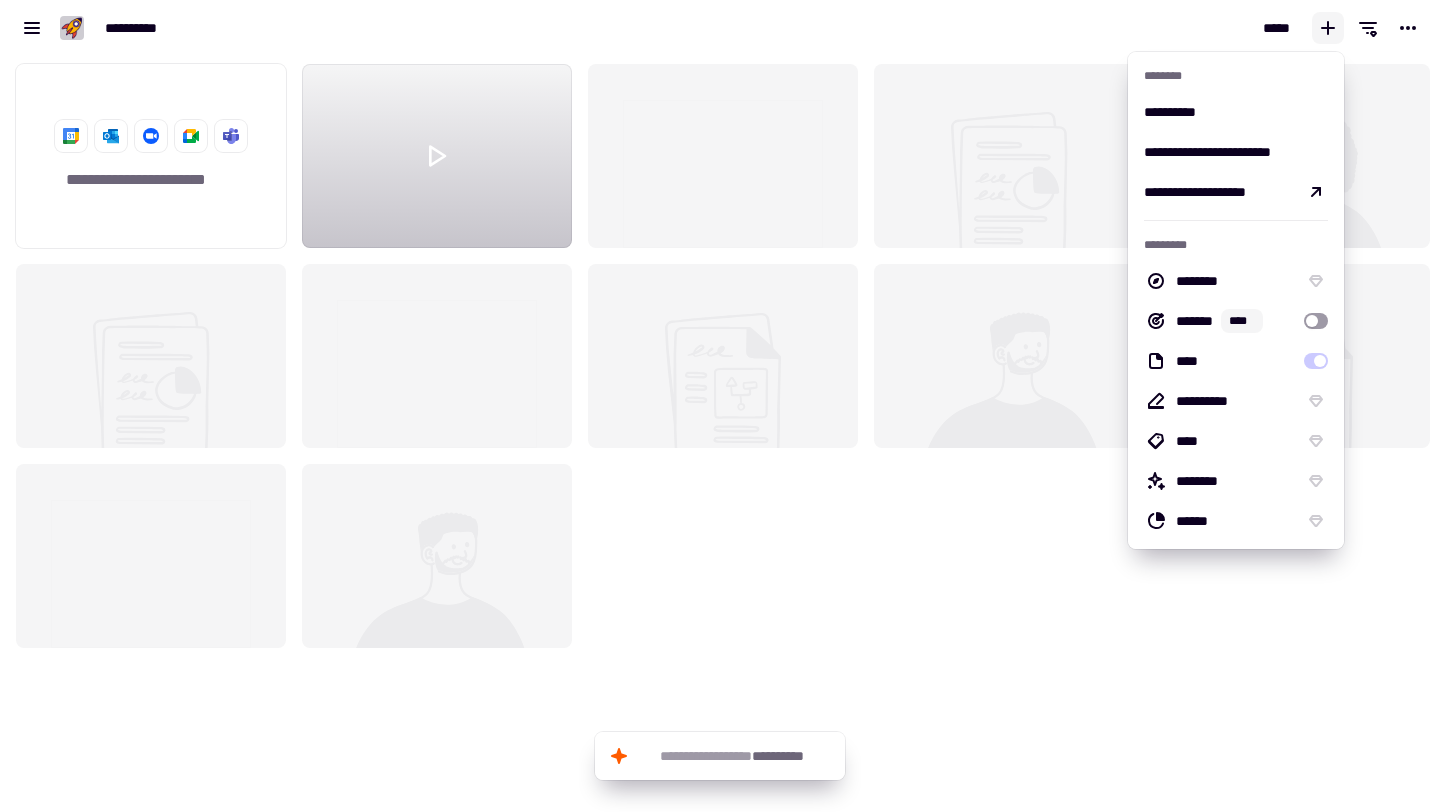 click on "*****" at bounding box center [1080, 28] 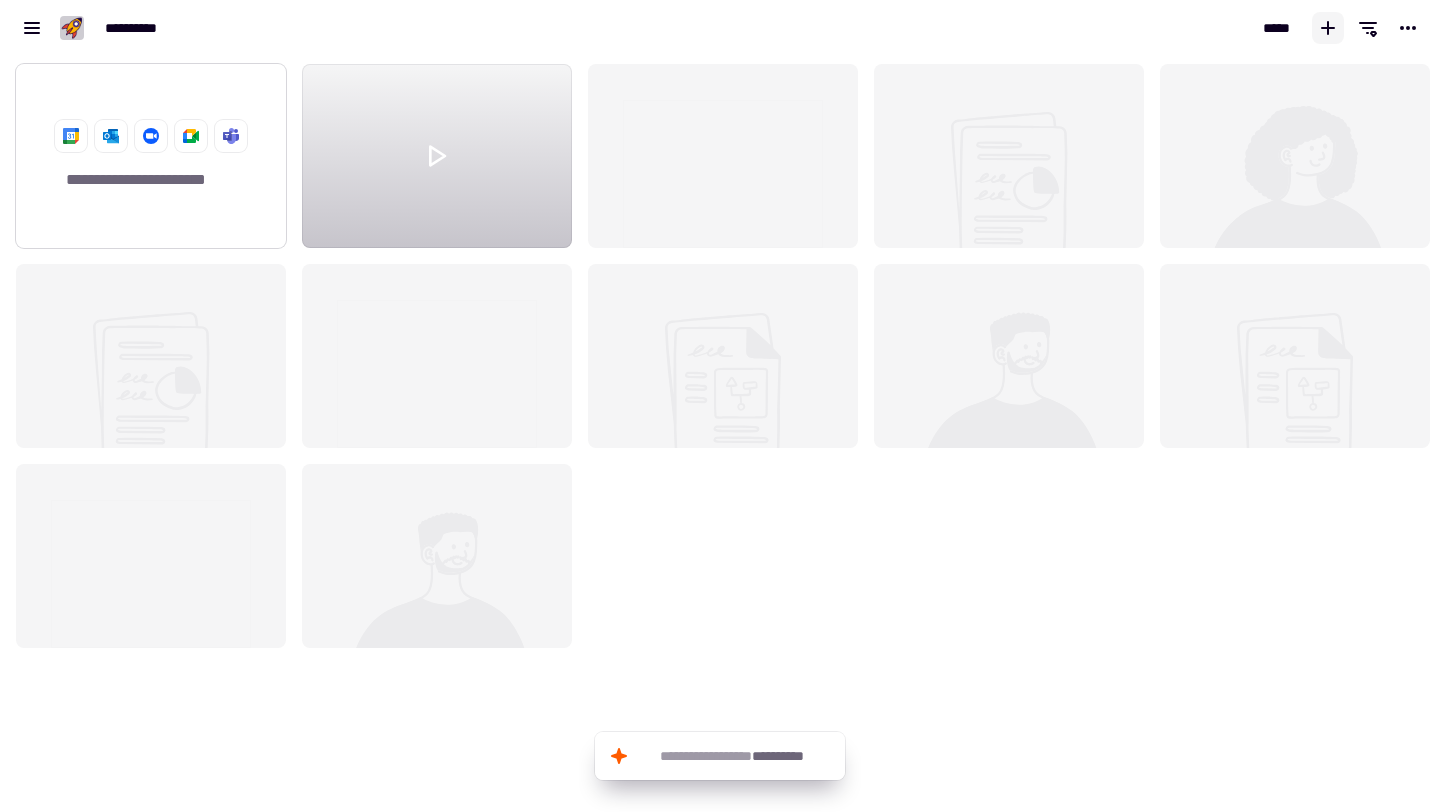 click on "**********" 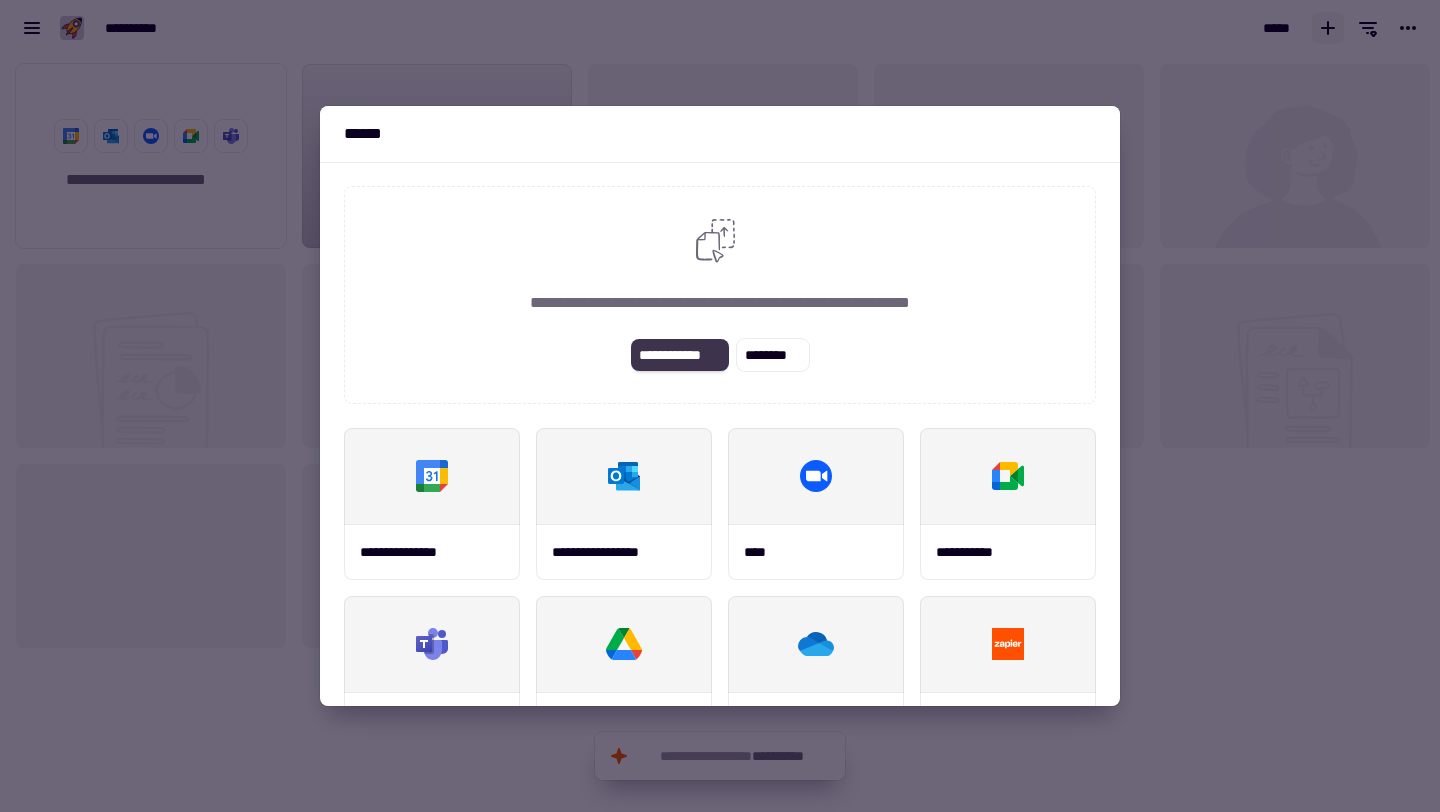 click on "**********" 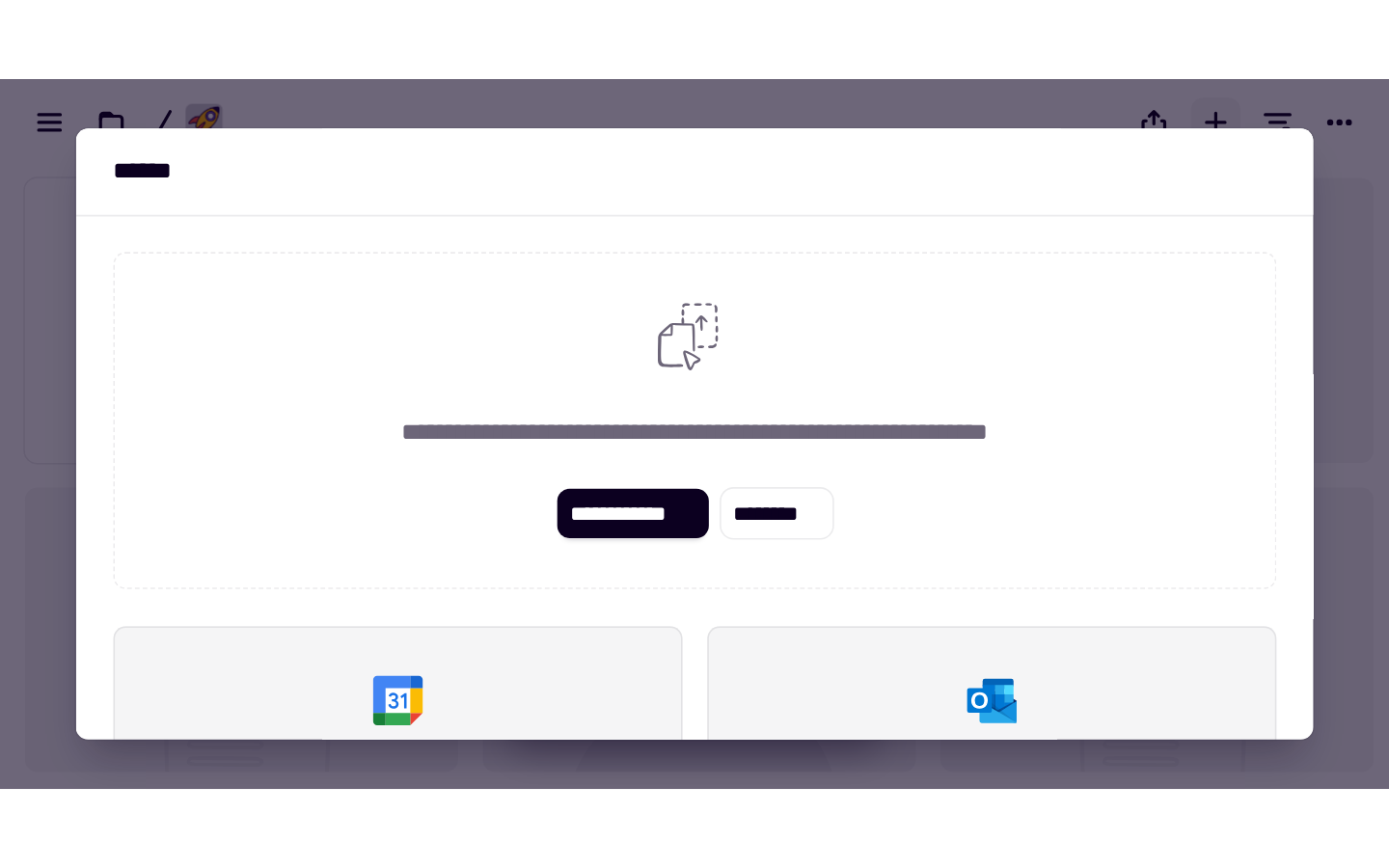 scroll, scrollTop: 374, scrollLeft: 852, axis: both 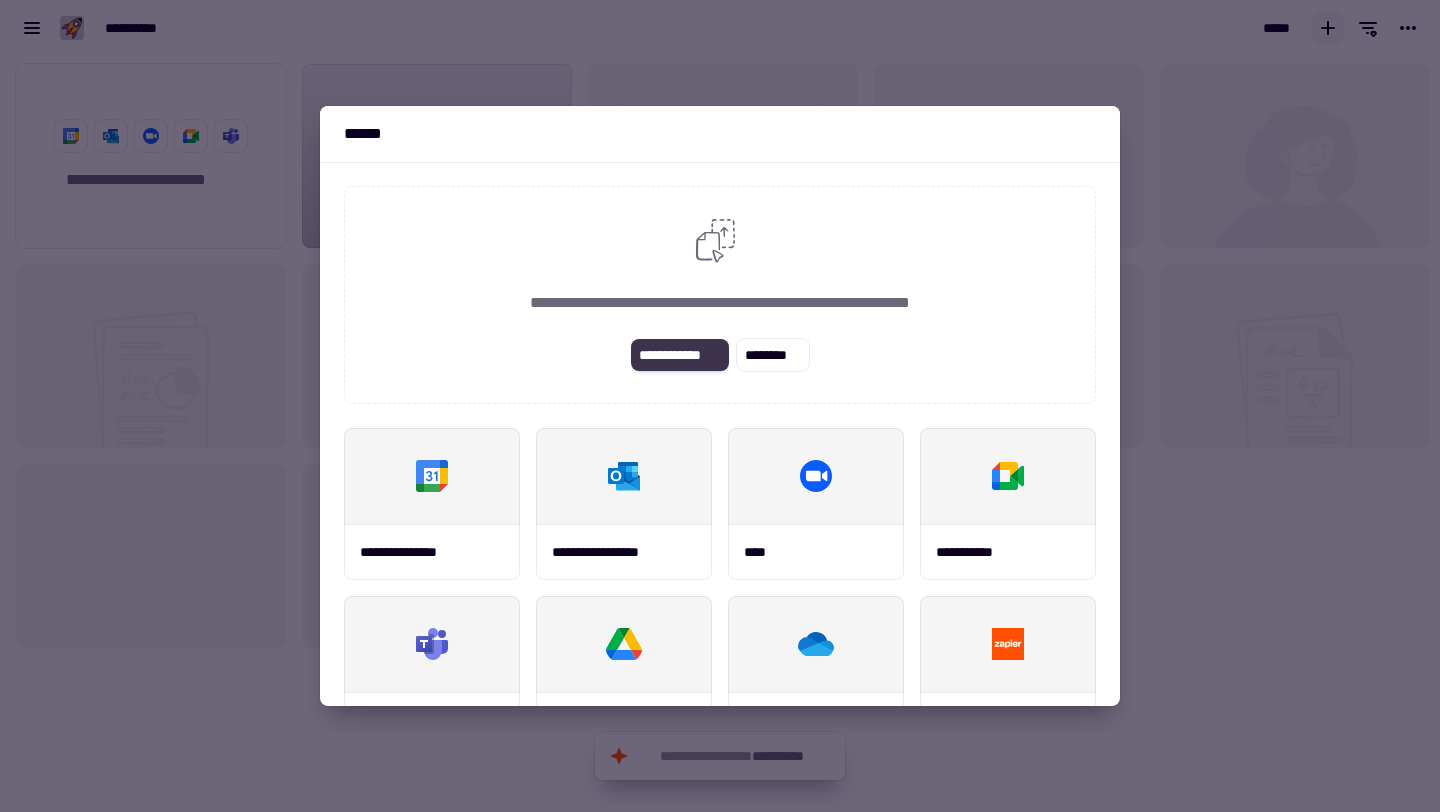 click on "**********" 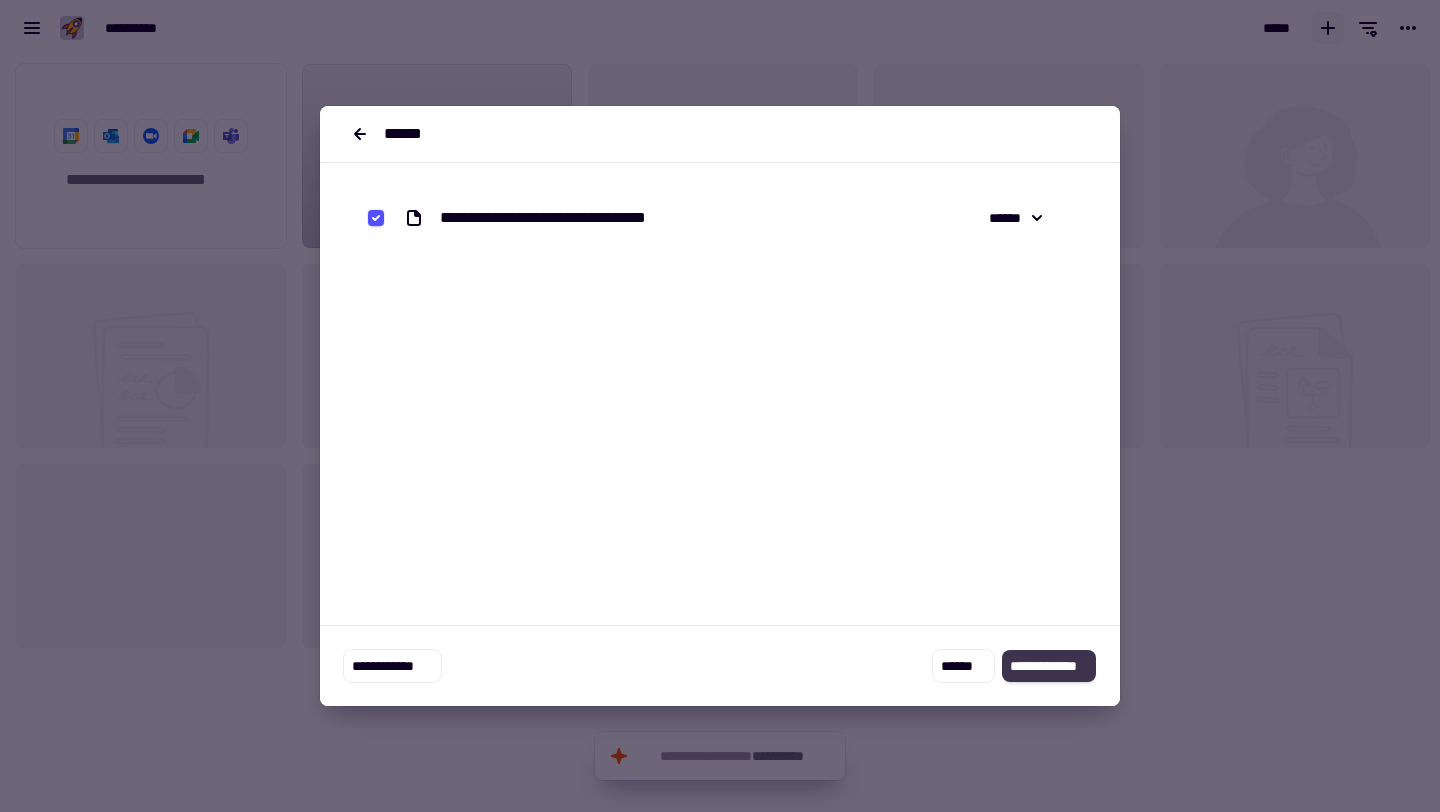 click on "**********" 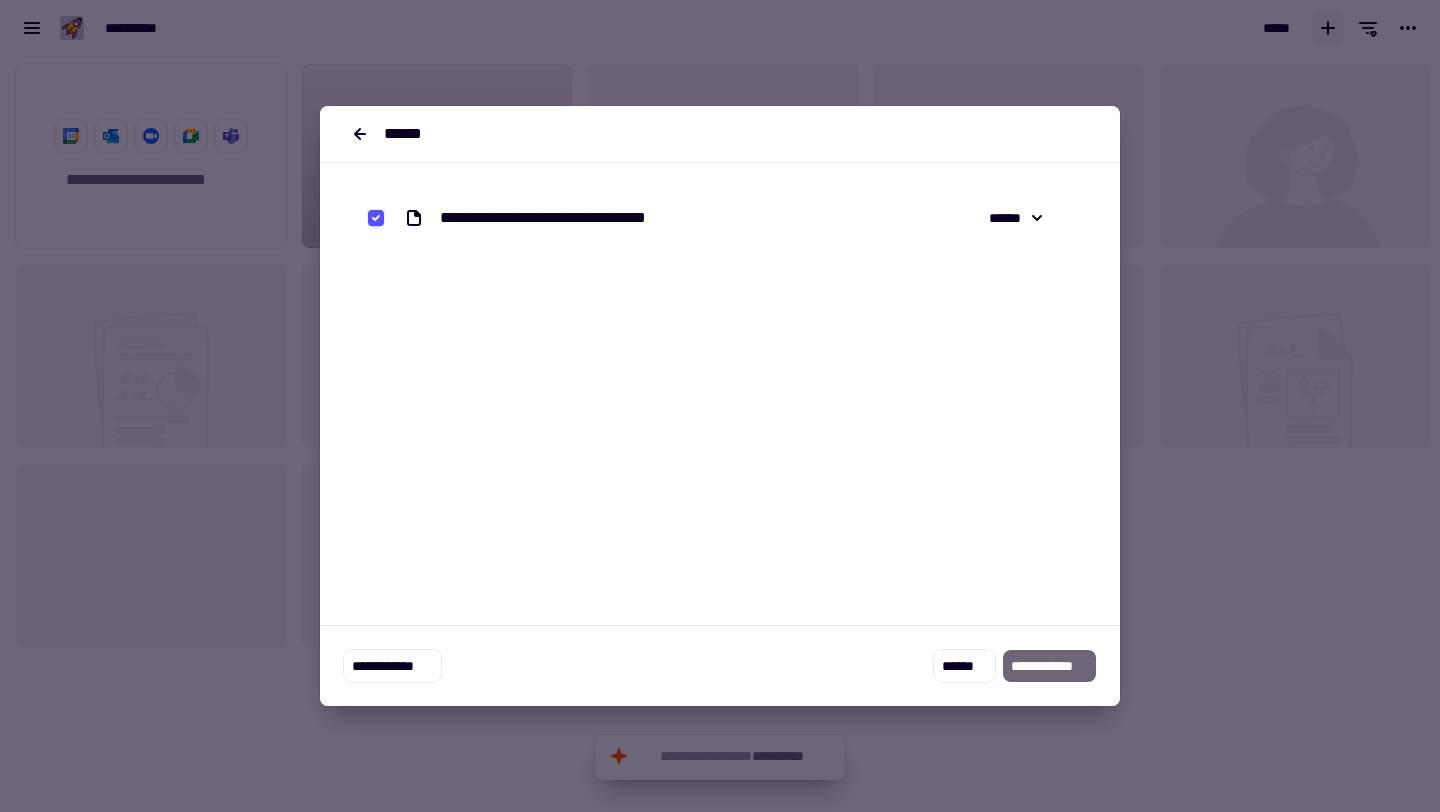 type 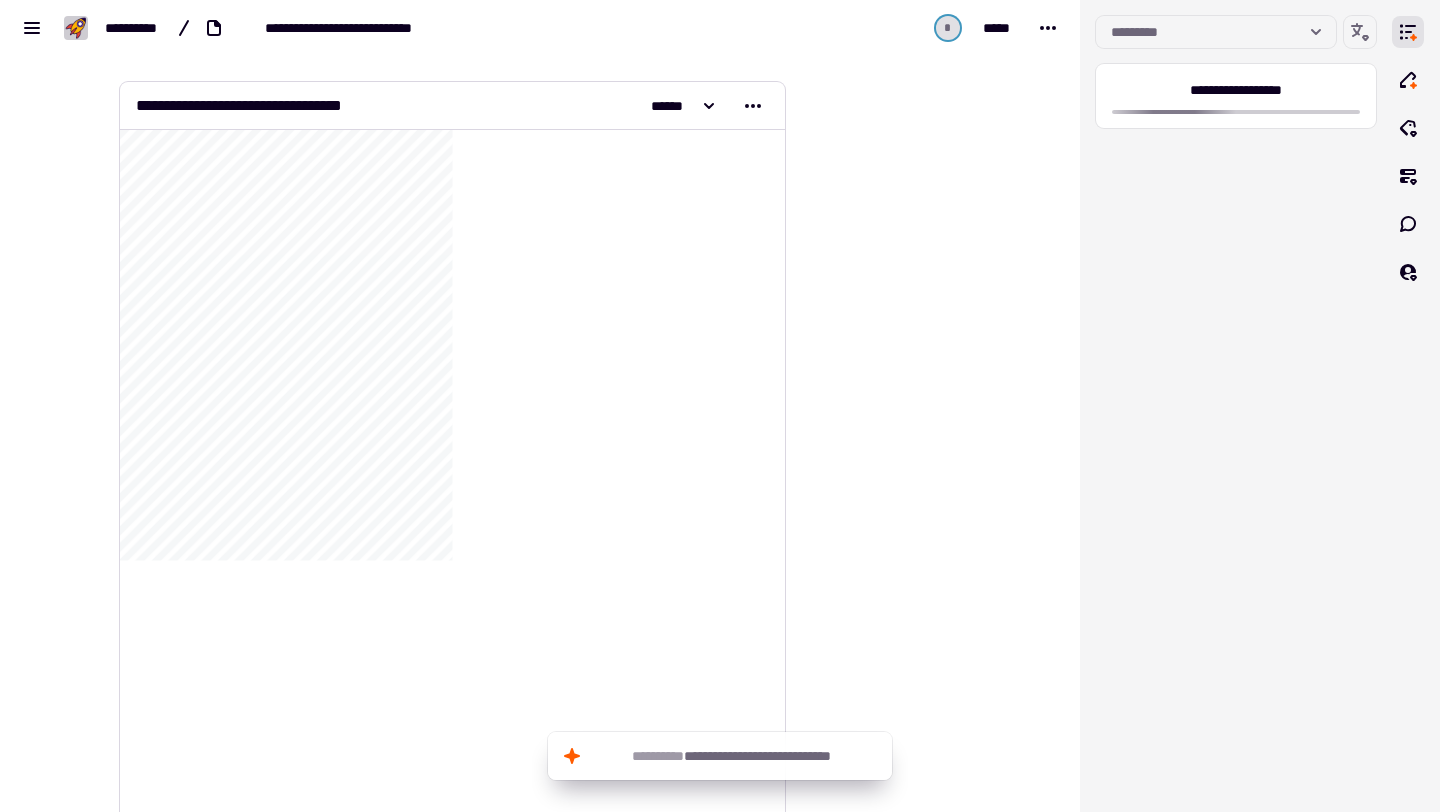 scroll, scrollTop: 0, scrollLeft: 0, axis: both 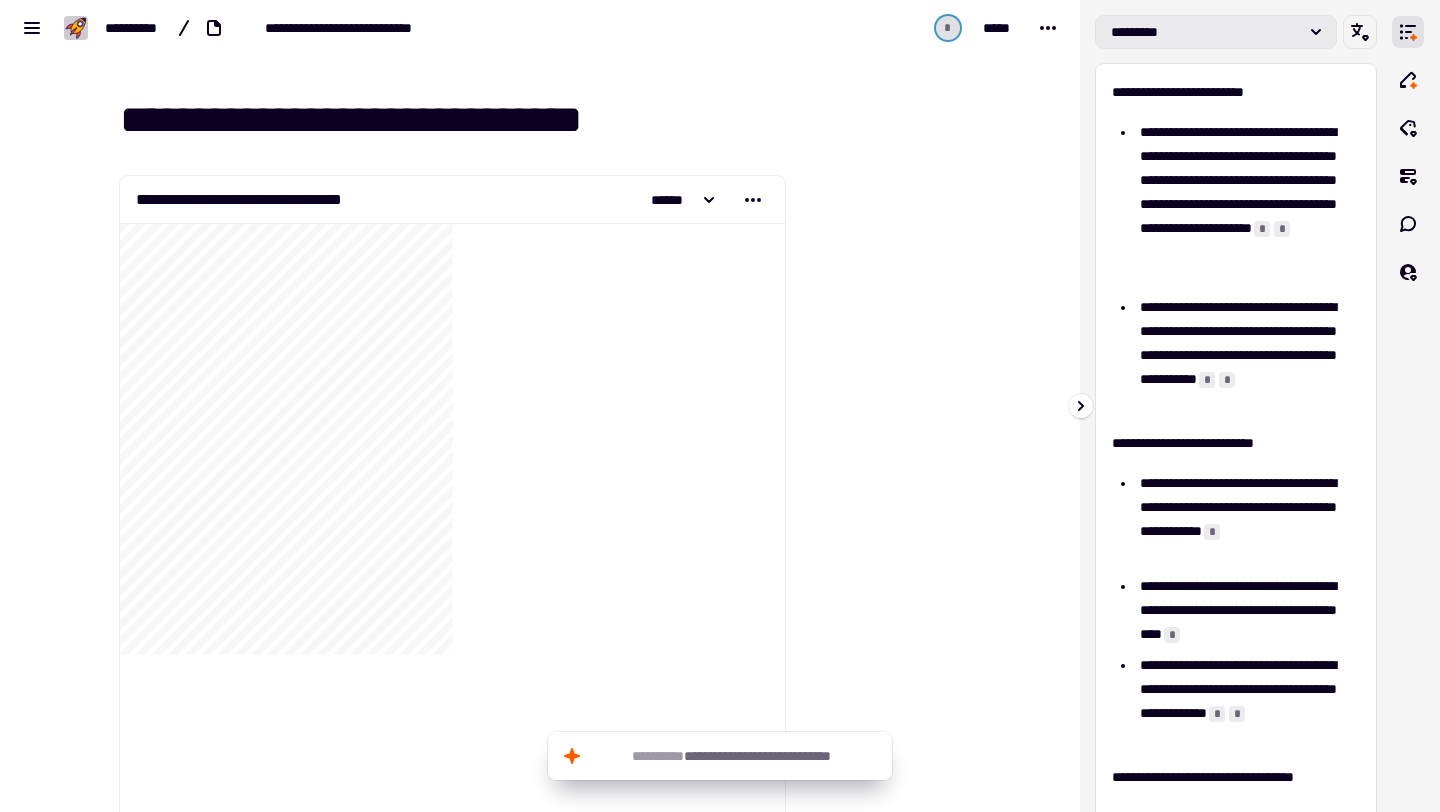 click on "*********" 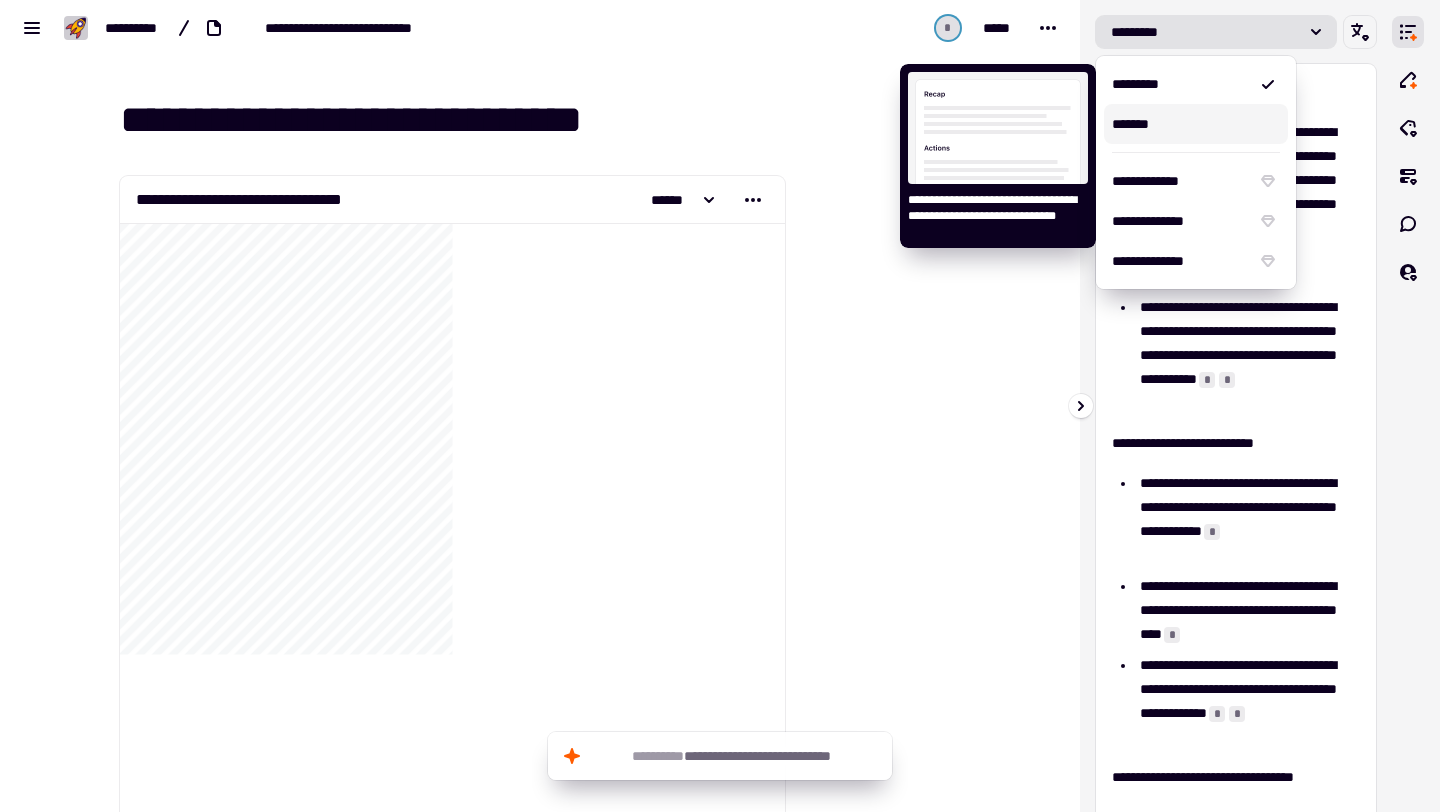 click on "*******" at bounding box center (1196, 124) 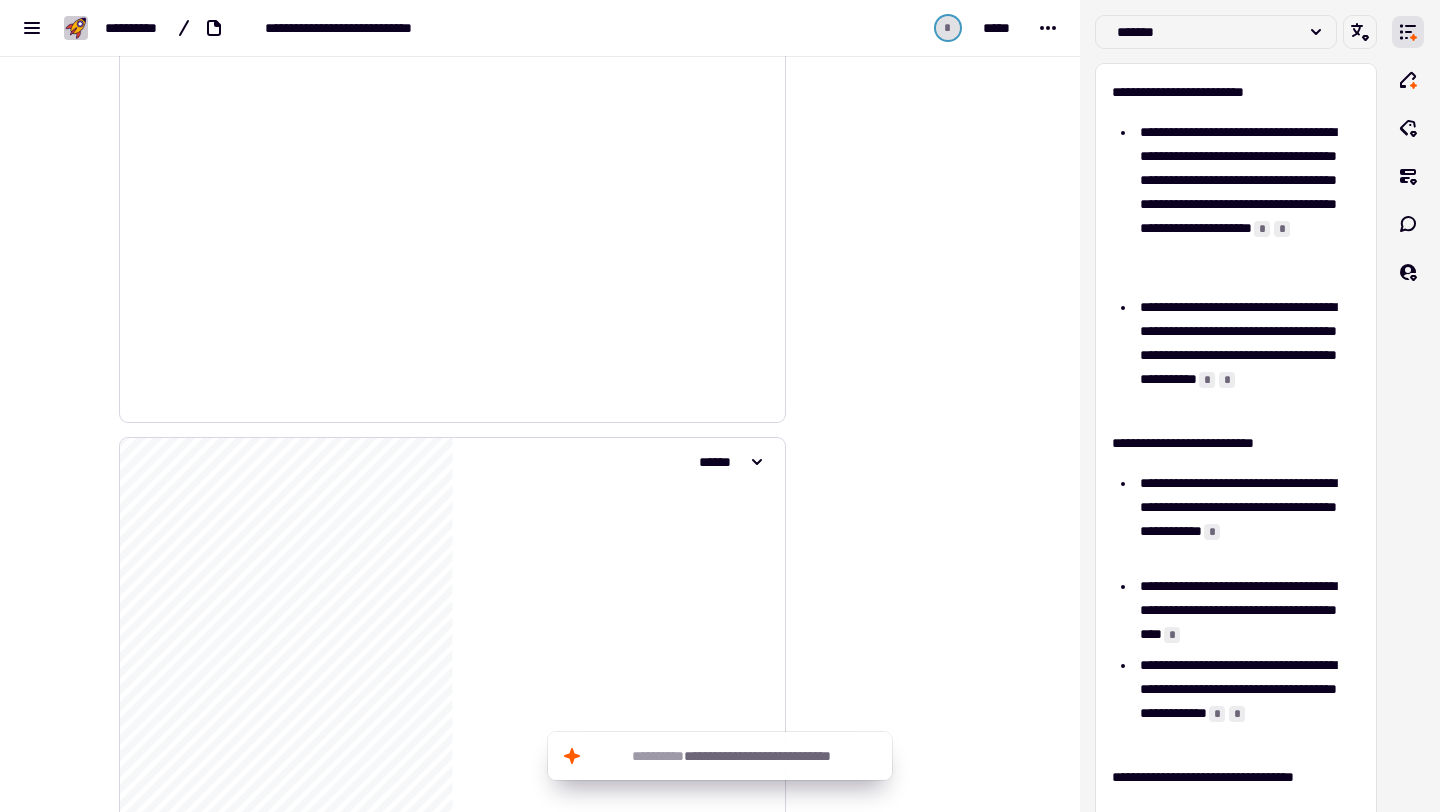 scroll, scrollTop: 3886, scrollLeft: 0, axis: vertical 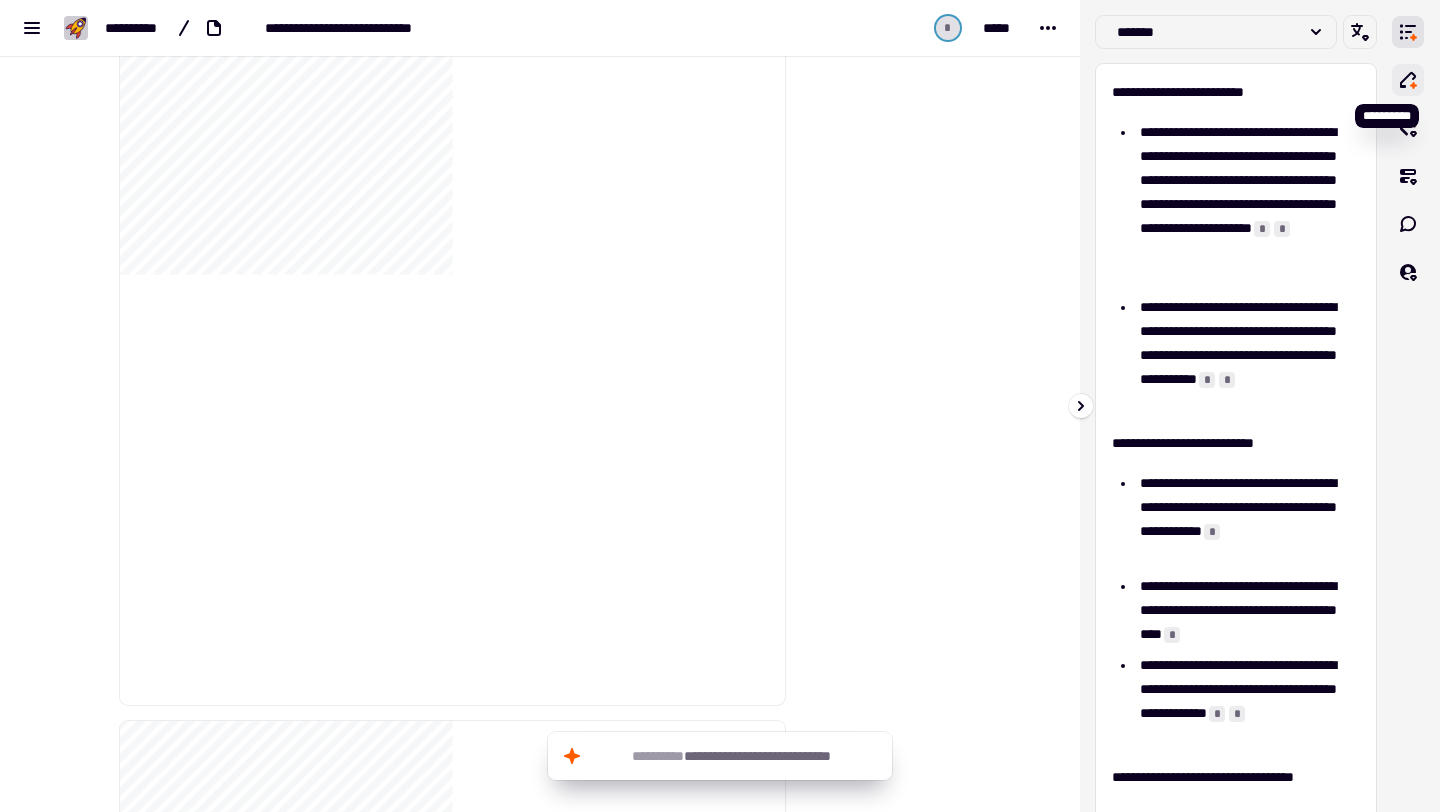 click 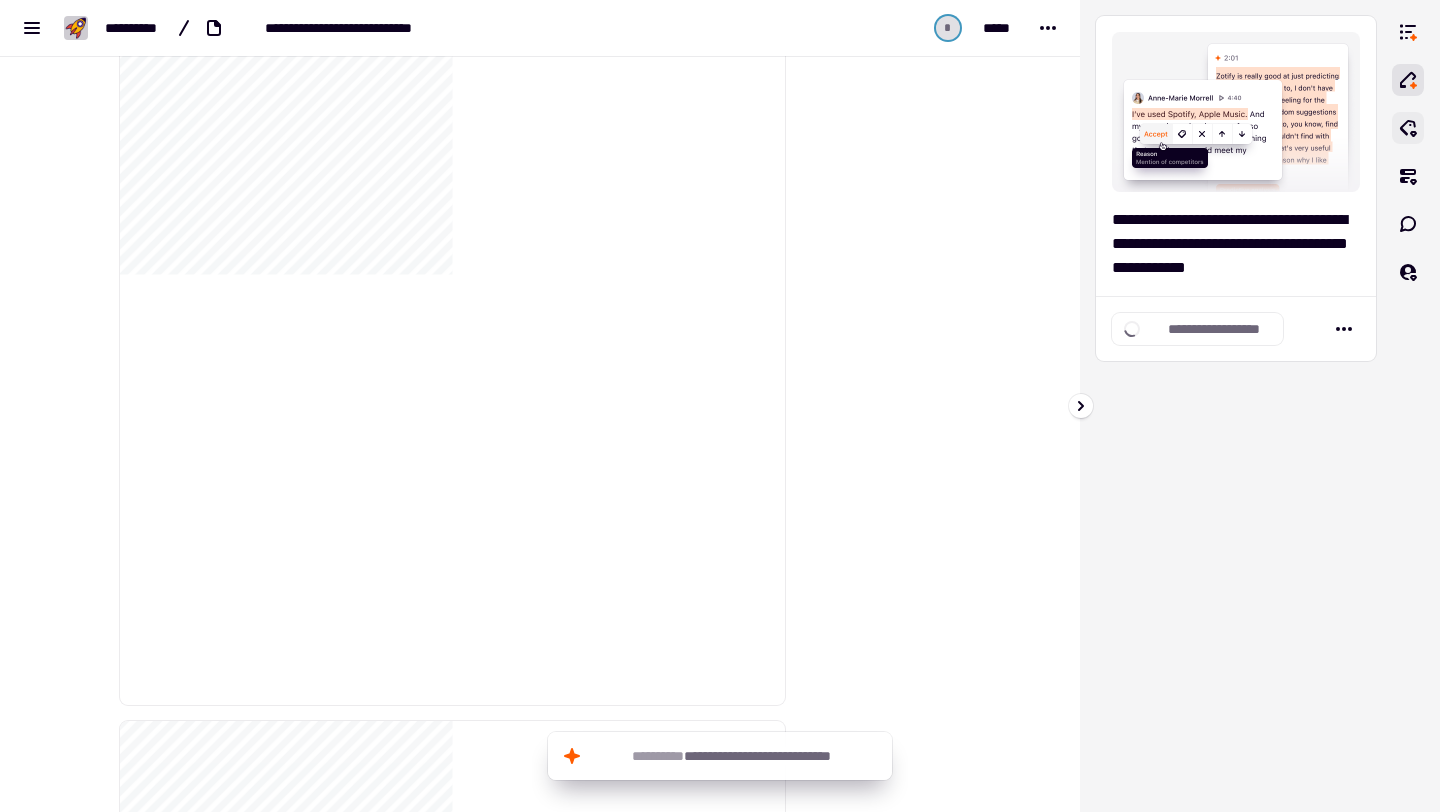 click 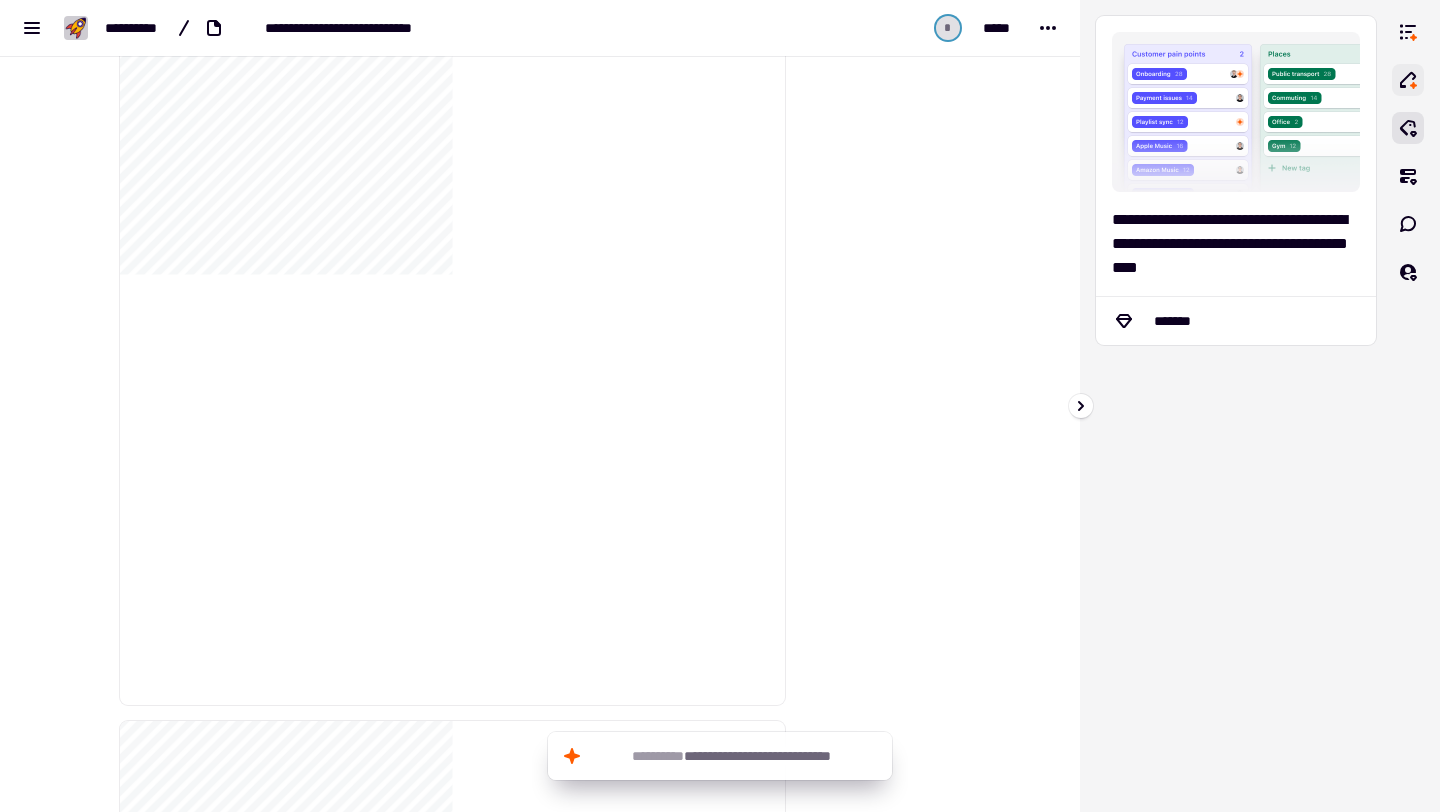 click 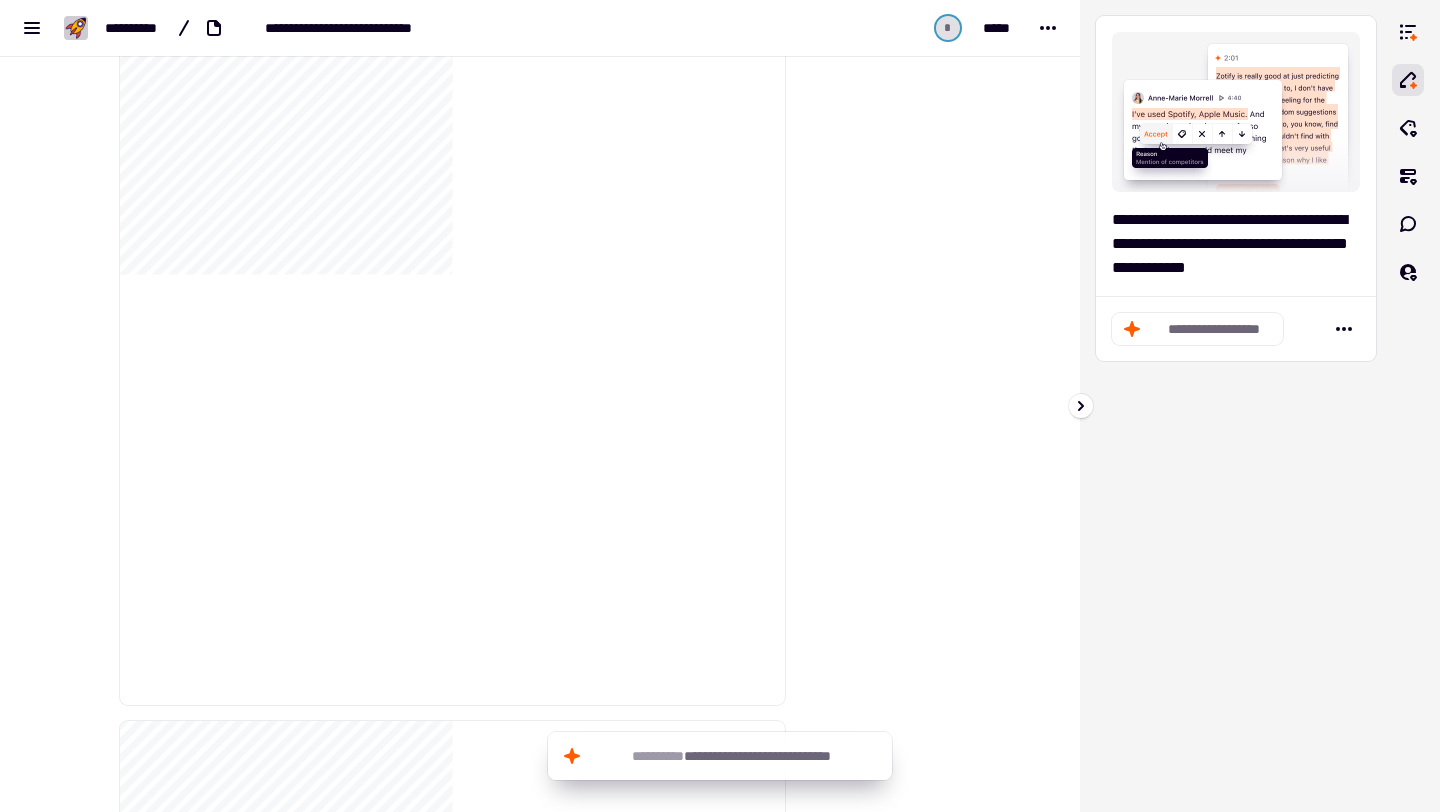 click on "**********" 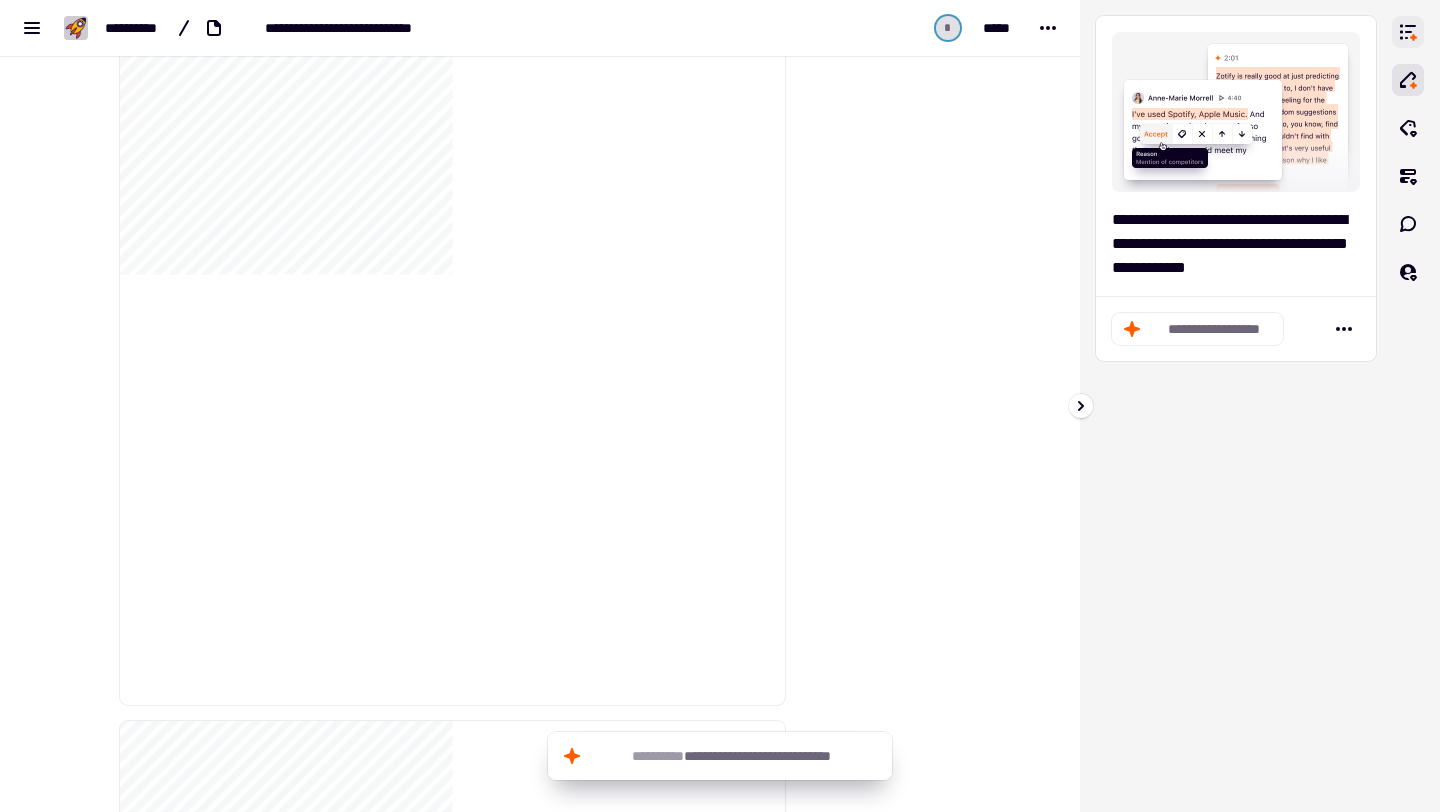 click 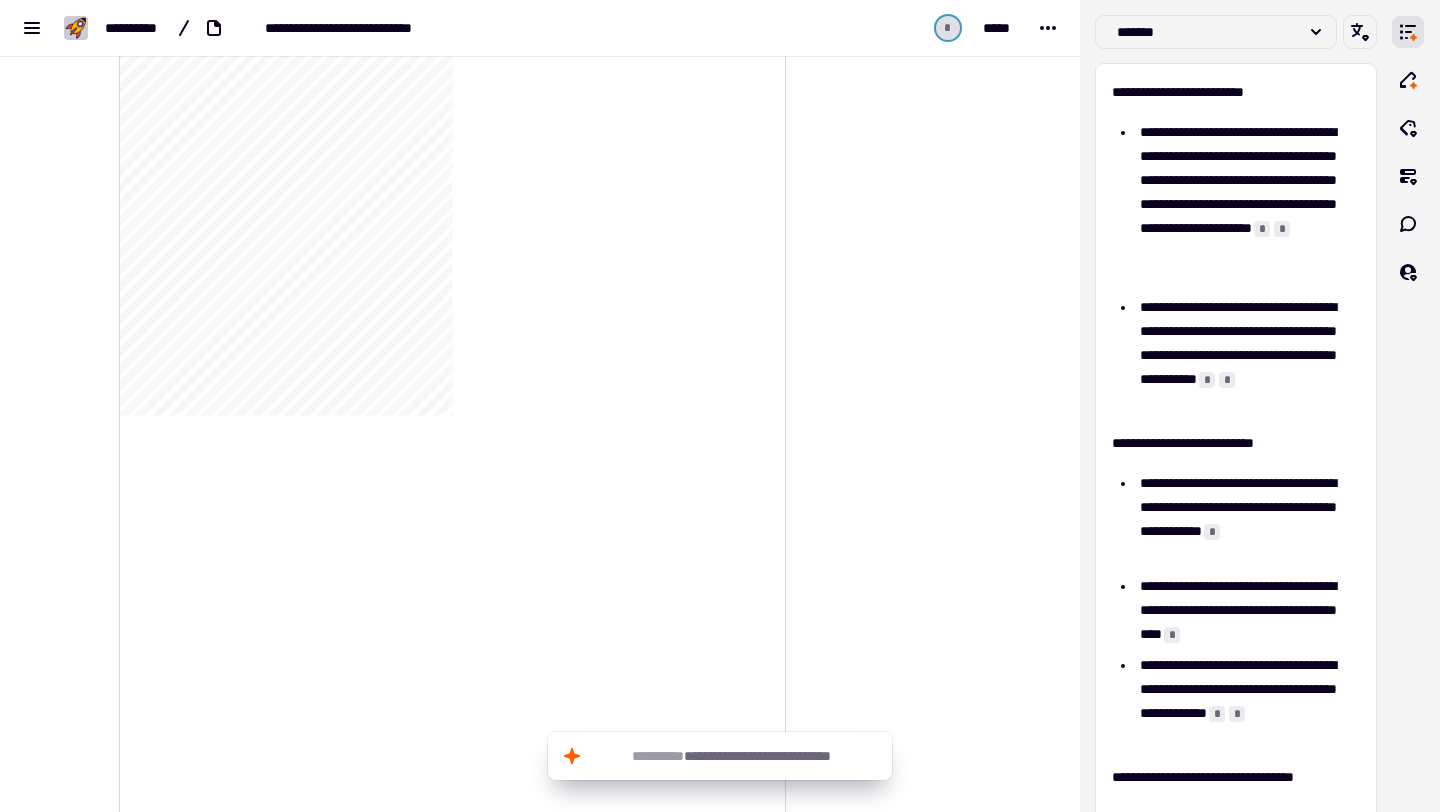 scroll, scrollTop: 0, scrollLeft: 0, axis: both 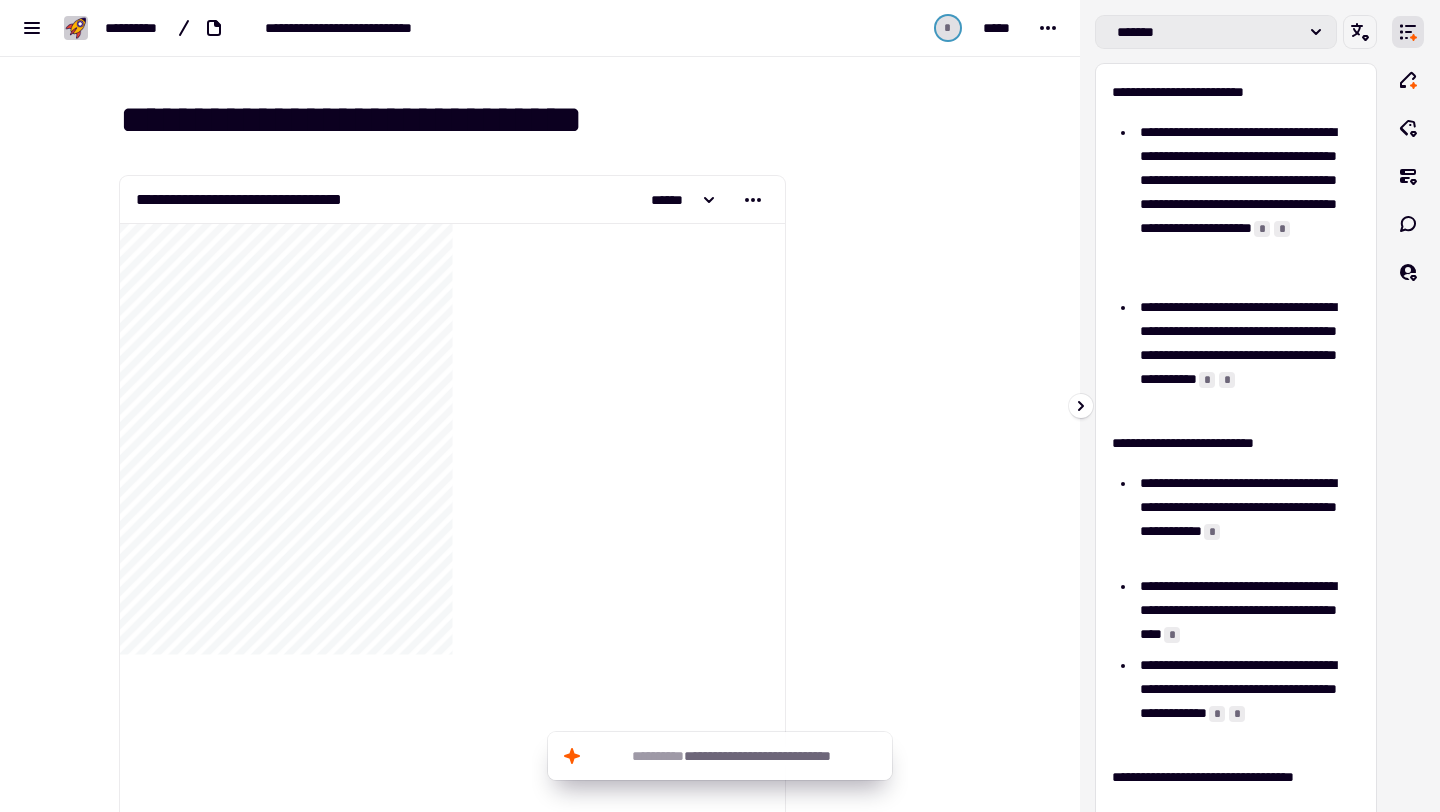 click on "*******" 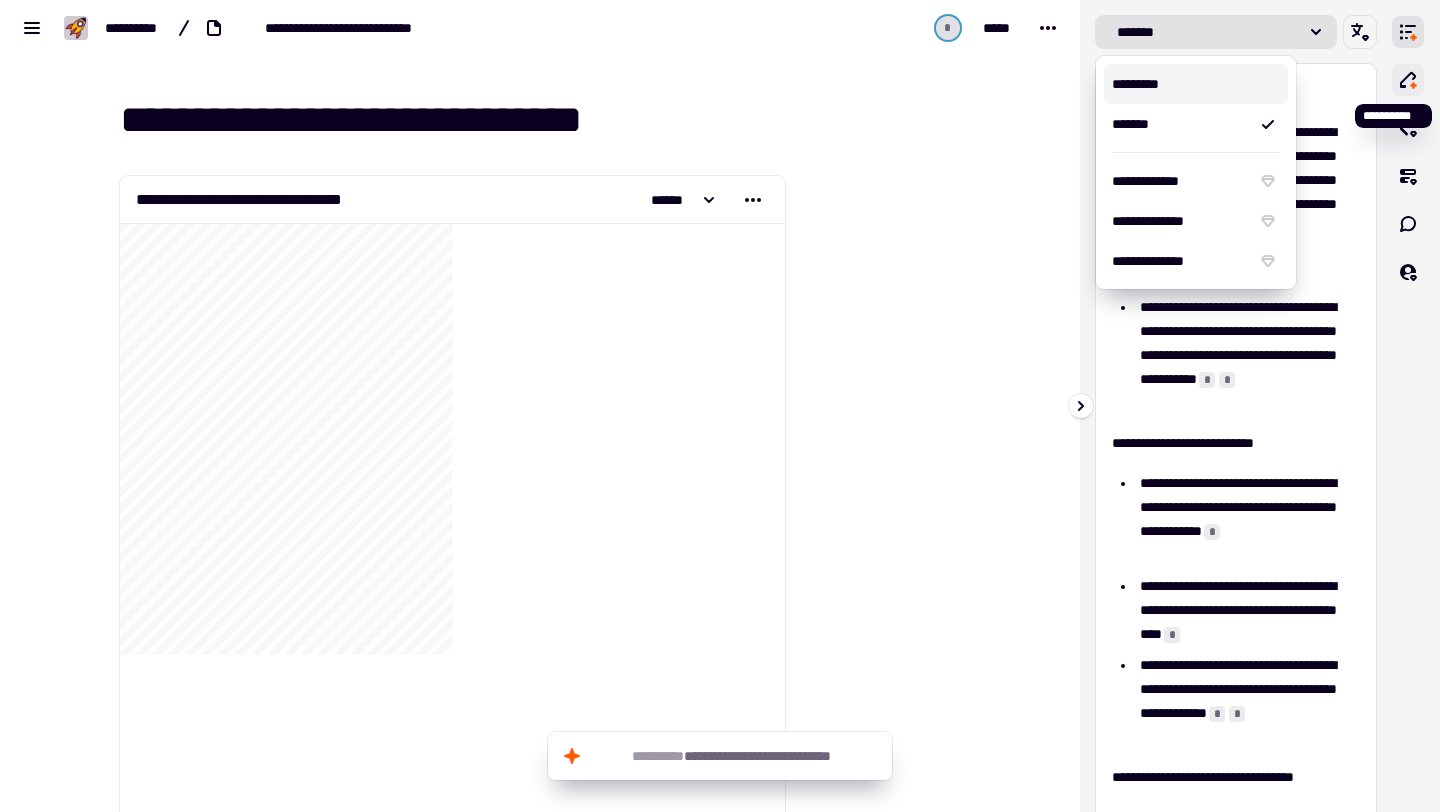 click 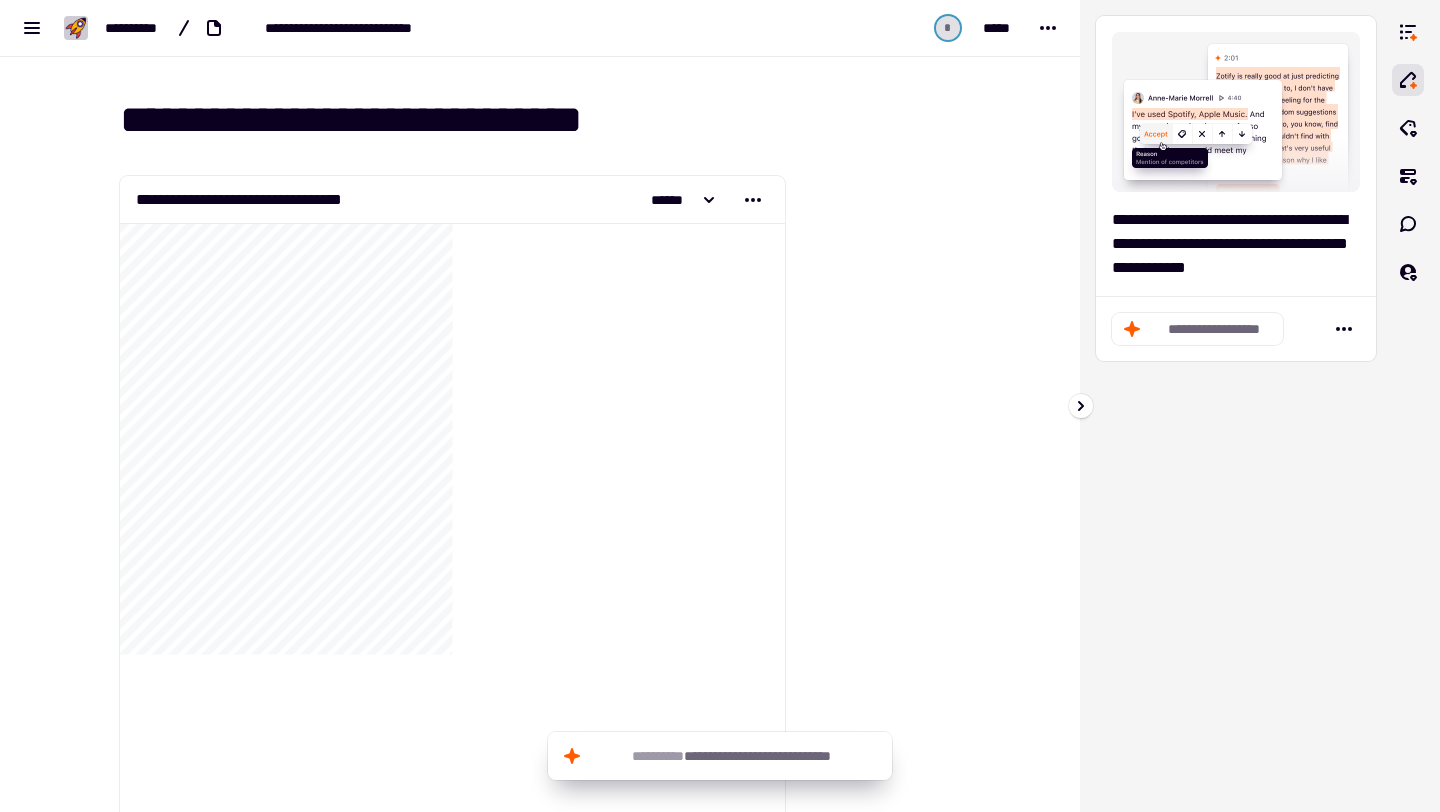click on "**********" 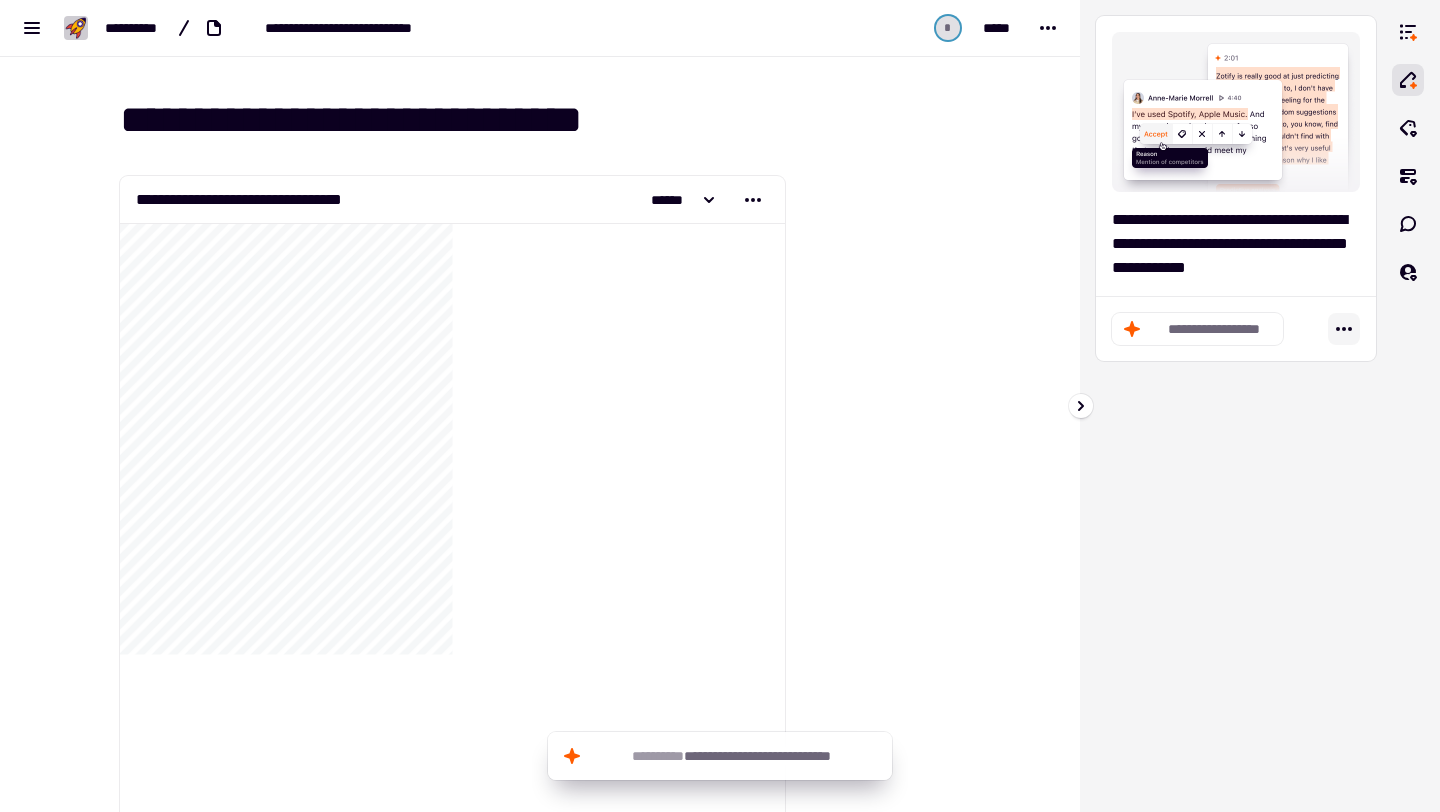 click 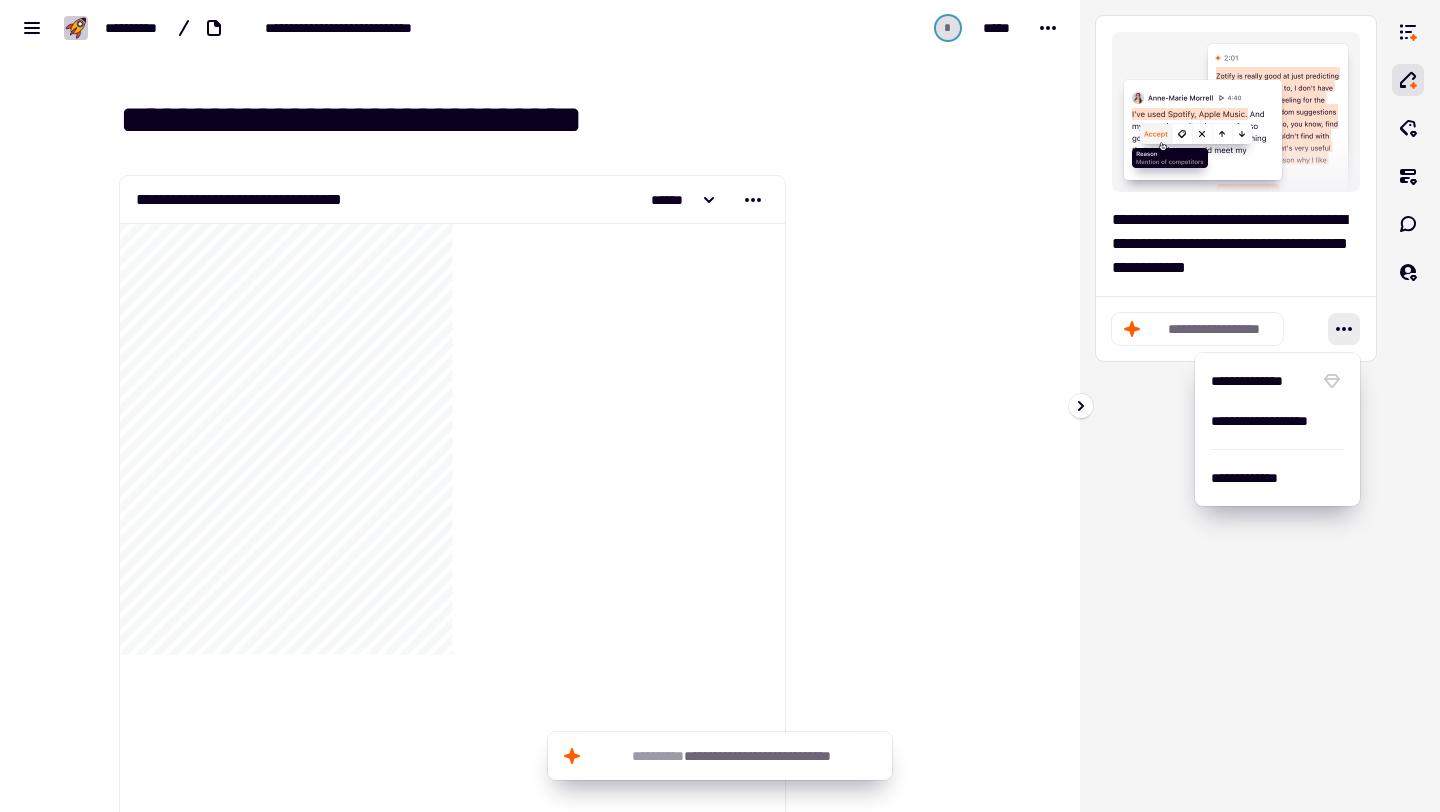 click on "**********" at bounding box center (1236, 406) 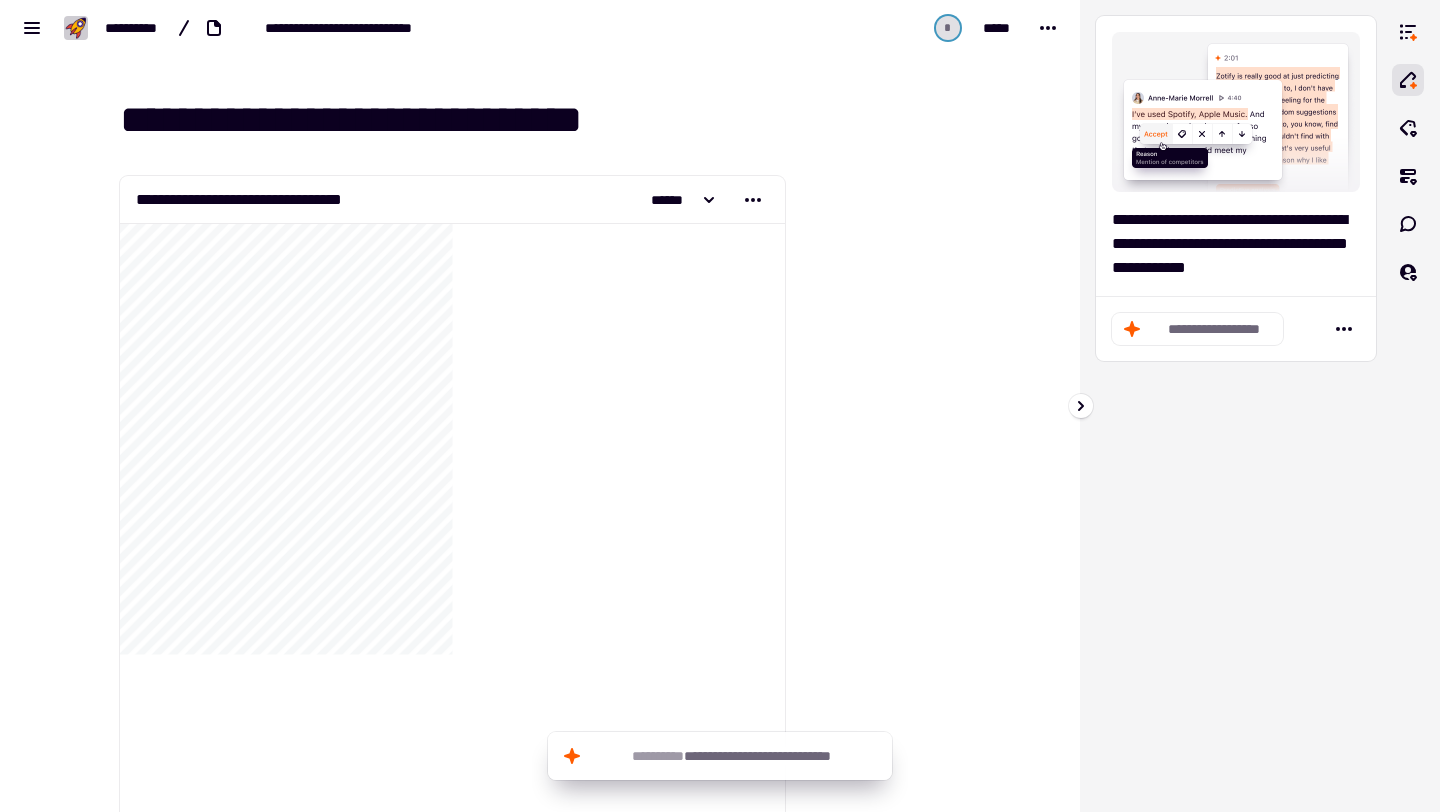 click on "**********" 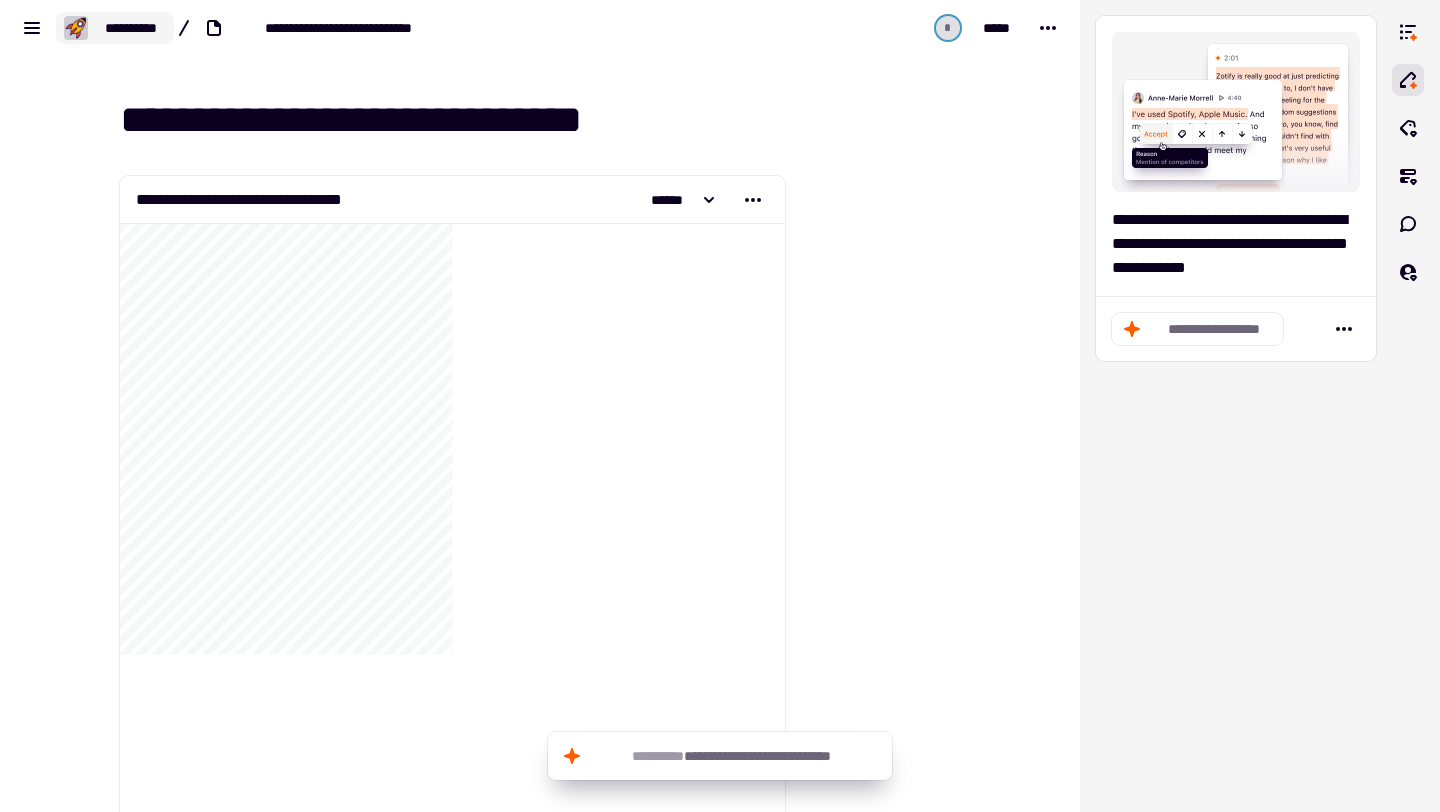 click on "**********" 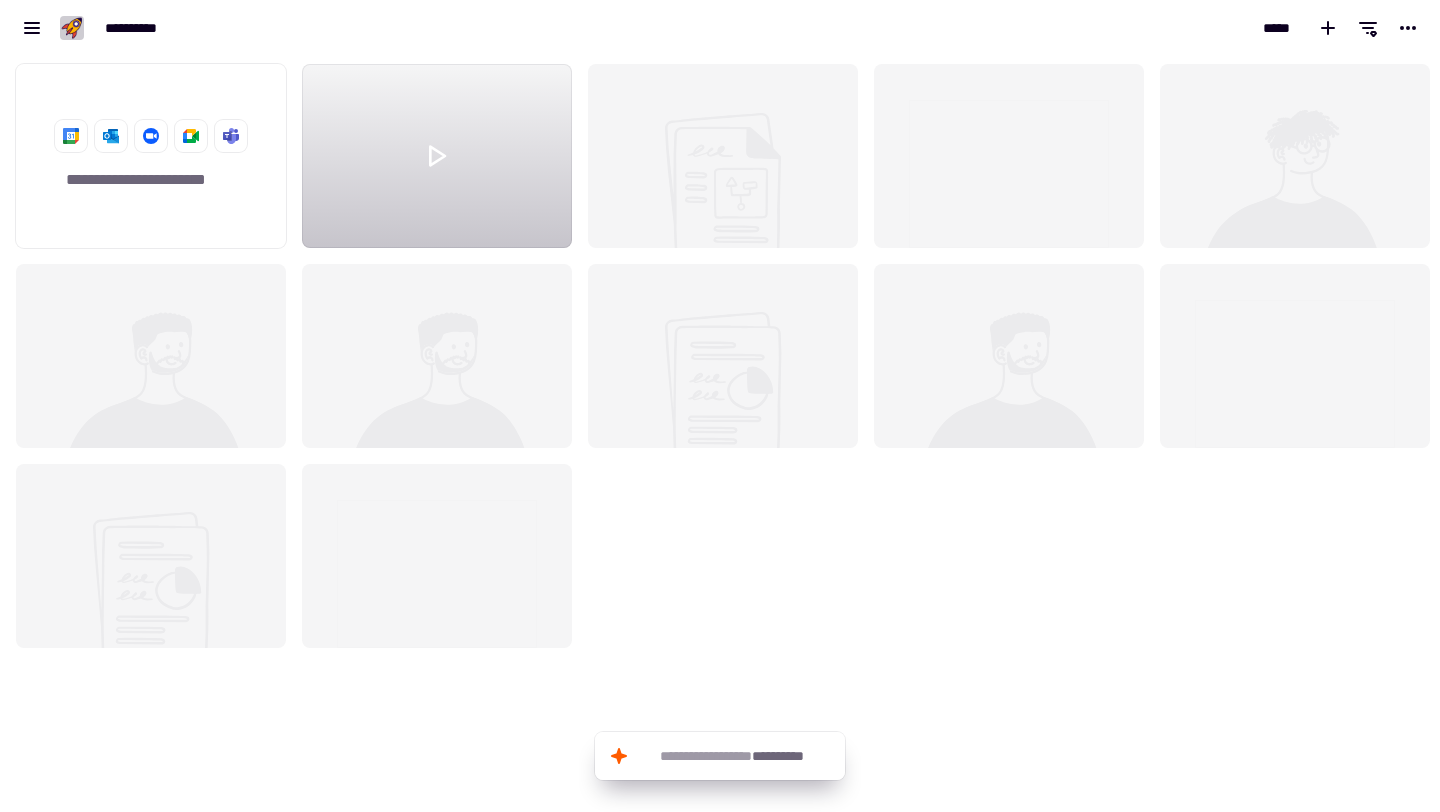 scroll, scrollTop: 16, scrollLeft: 16, axis: both 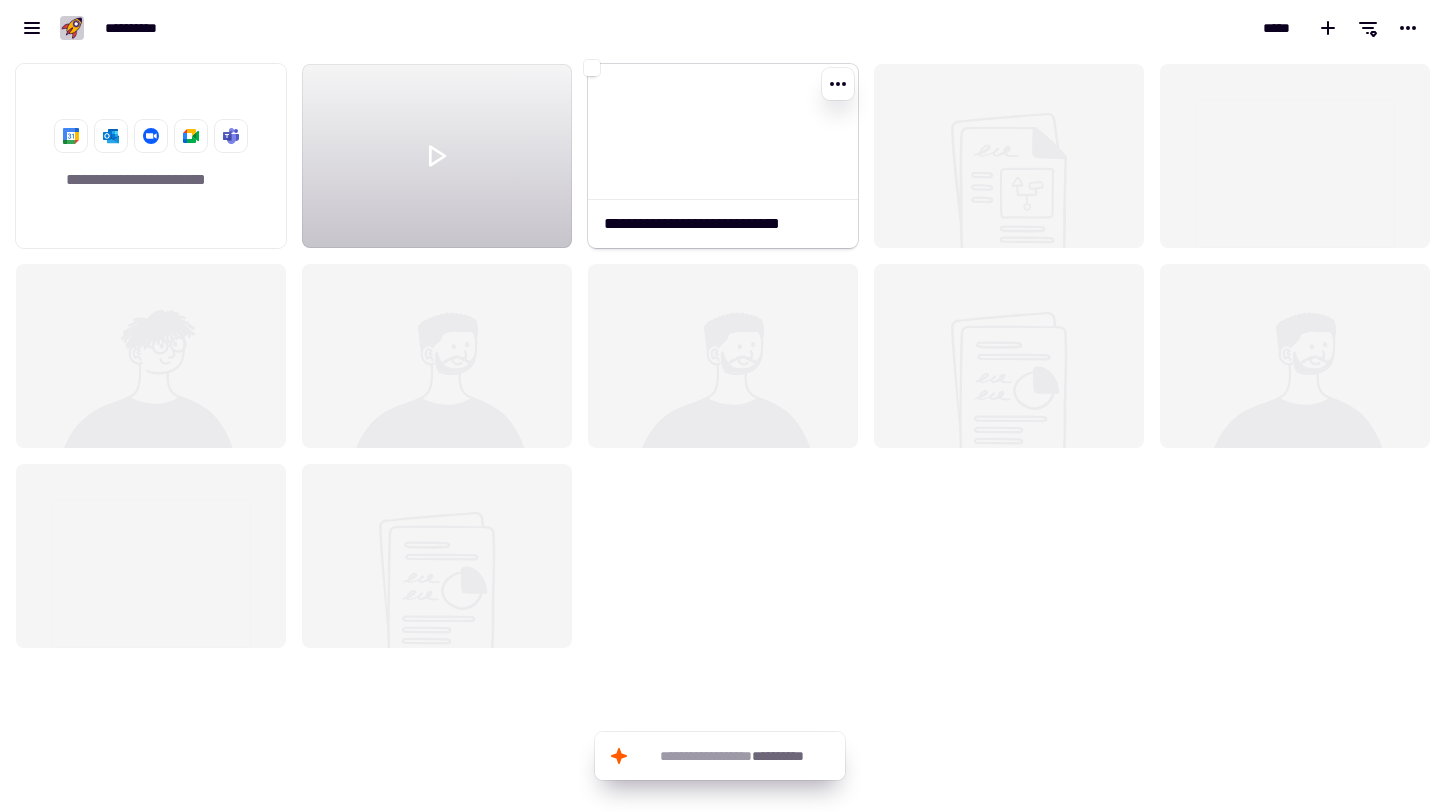 click 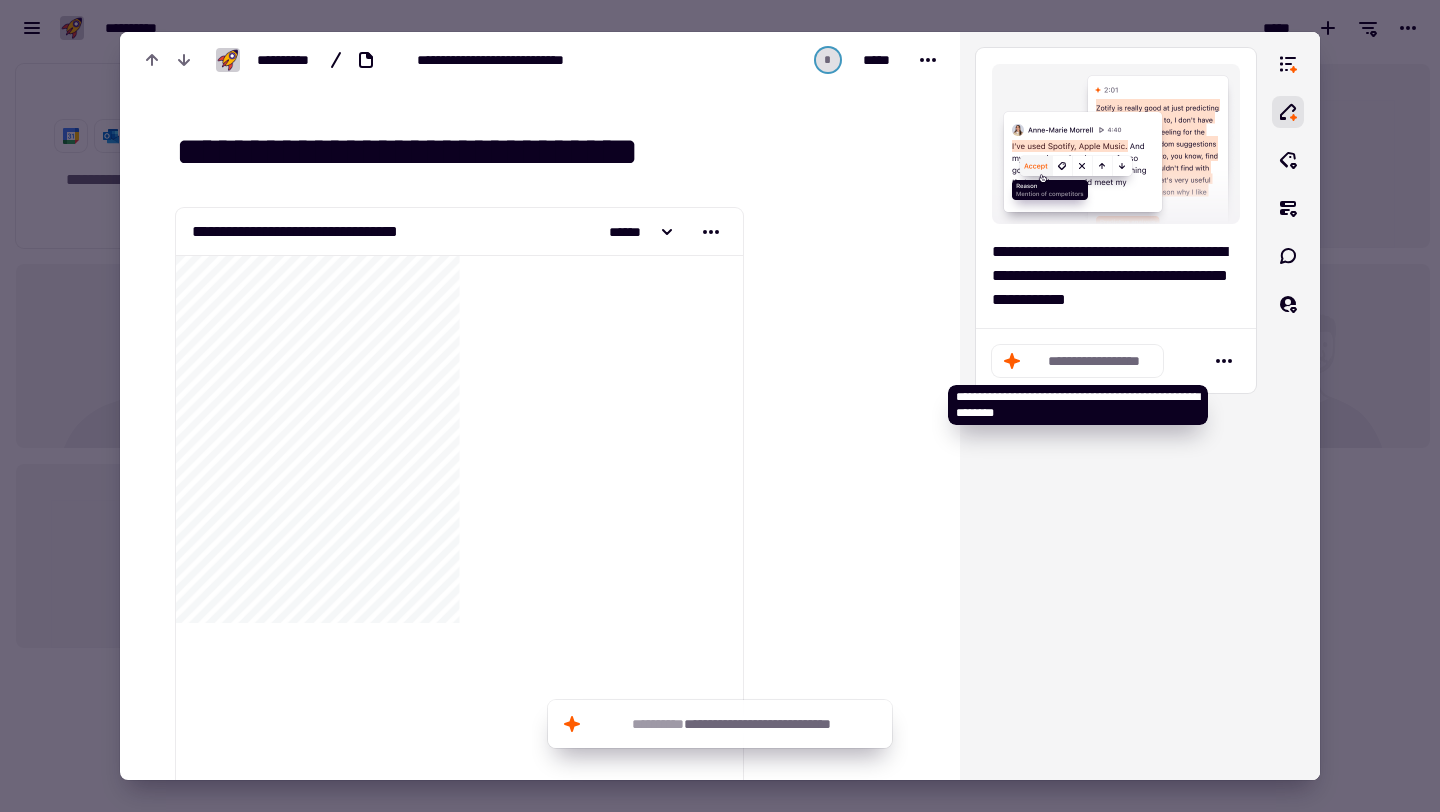 click on "**********" 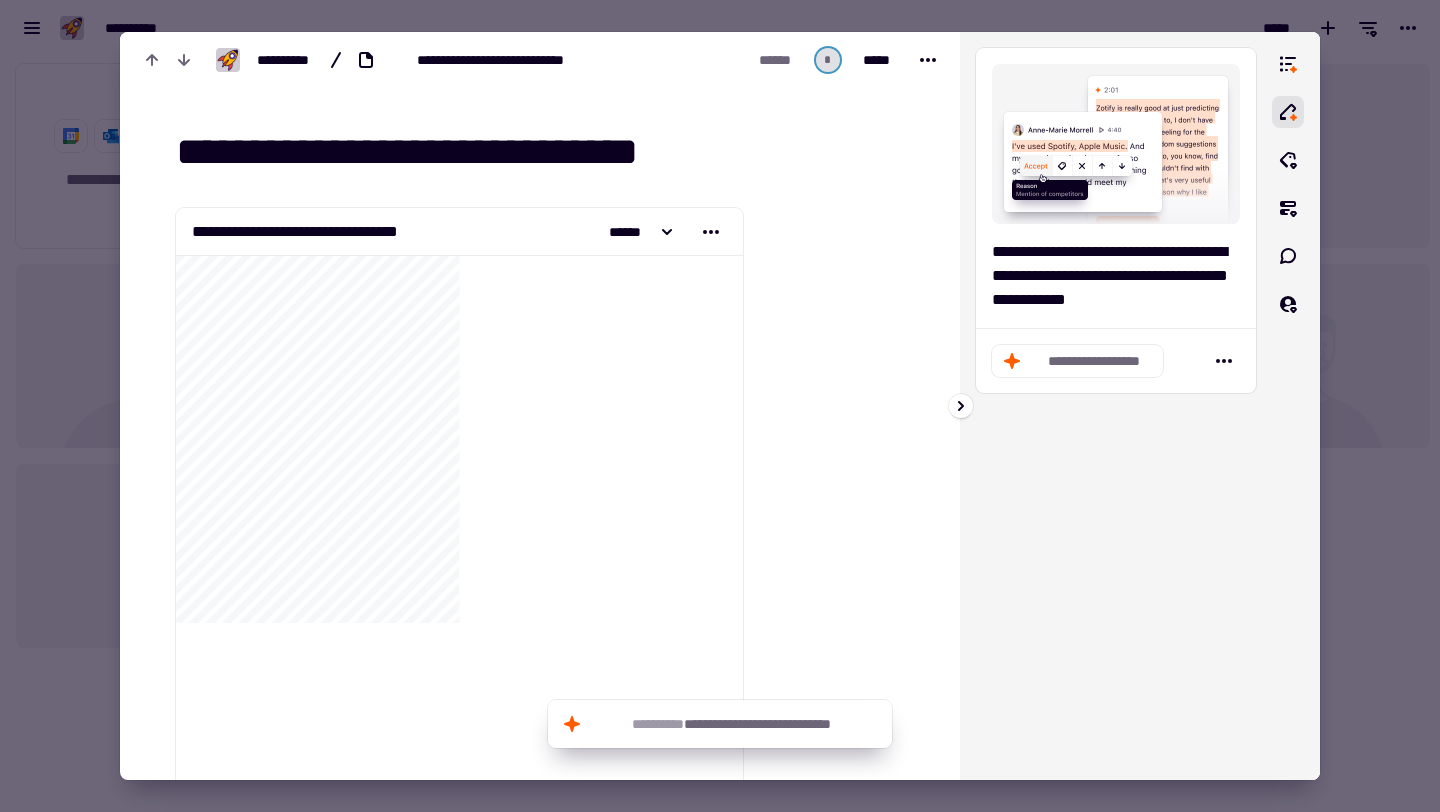 type 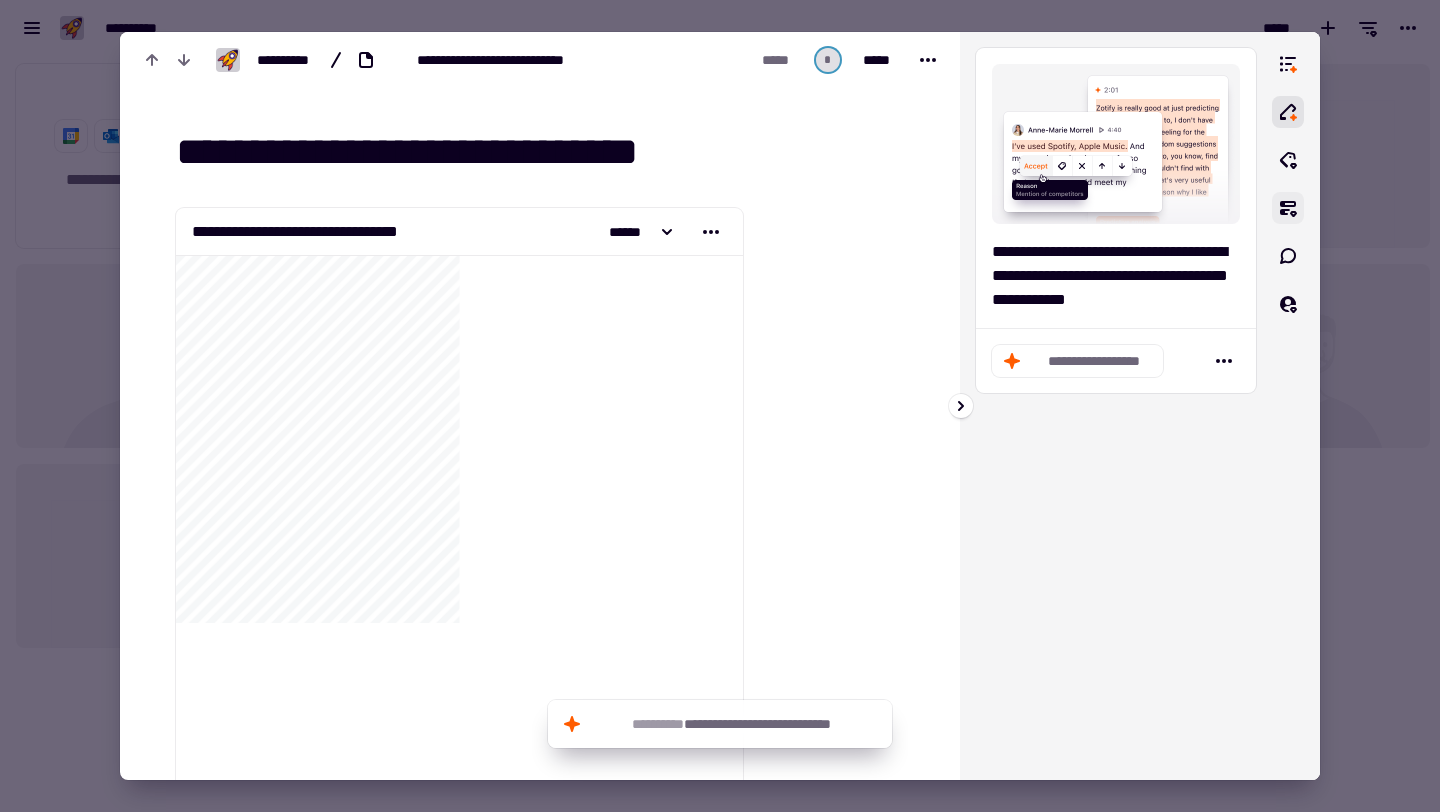 click 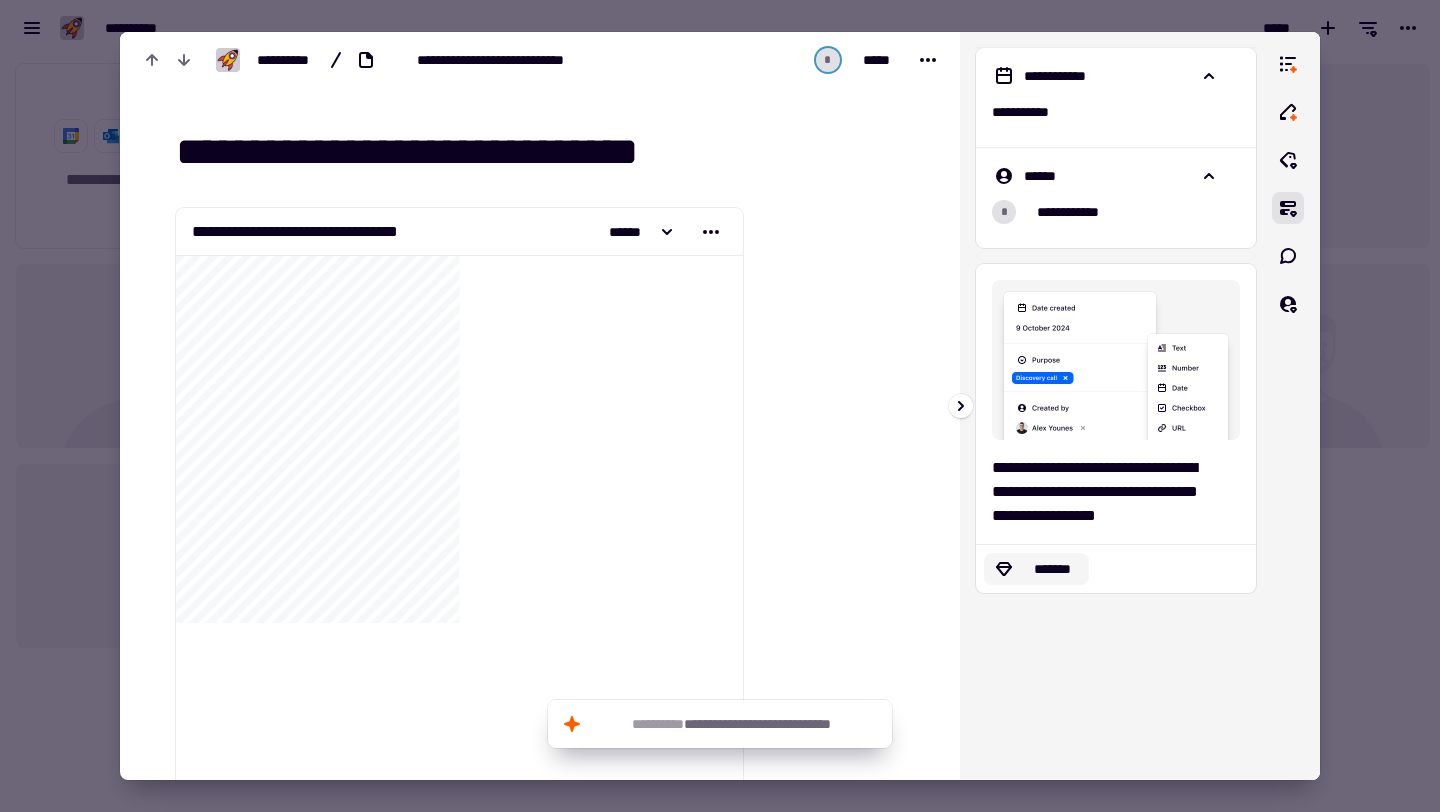 click on "*******" 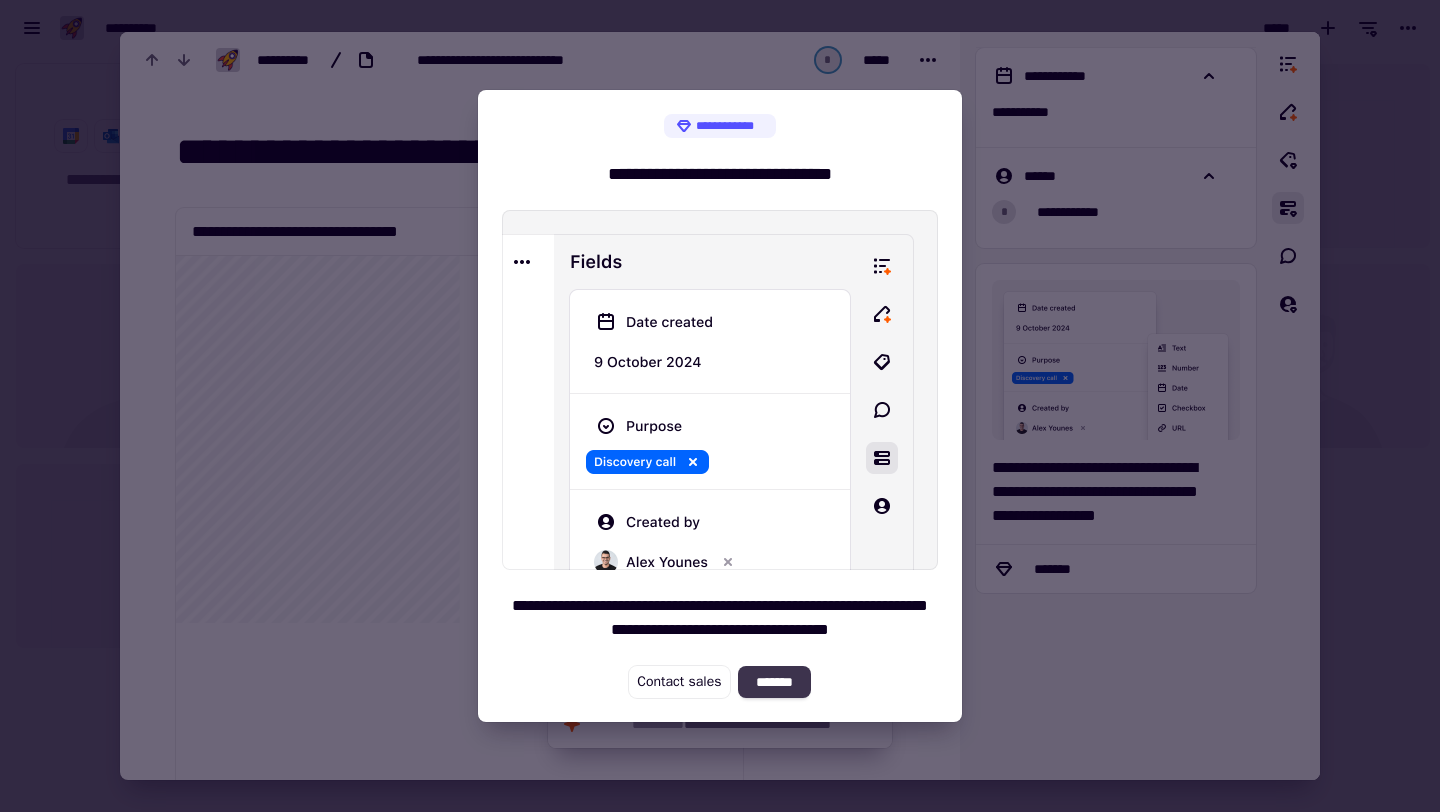click on "*******" 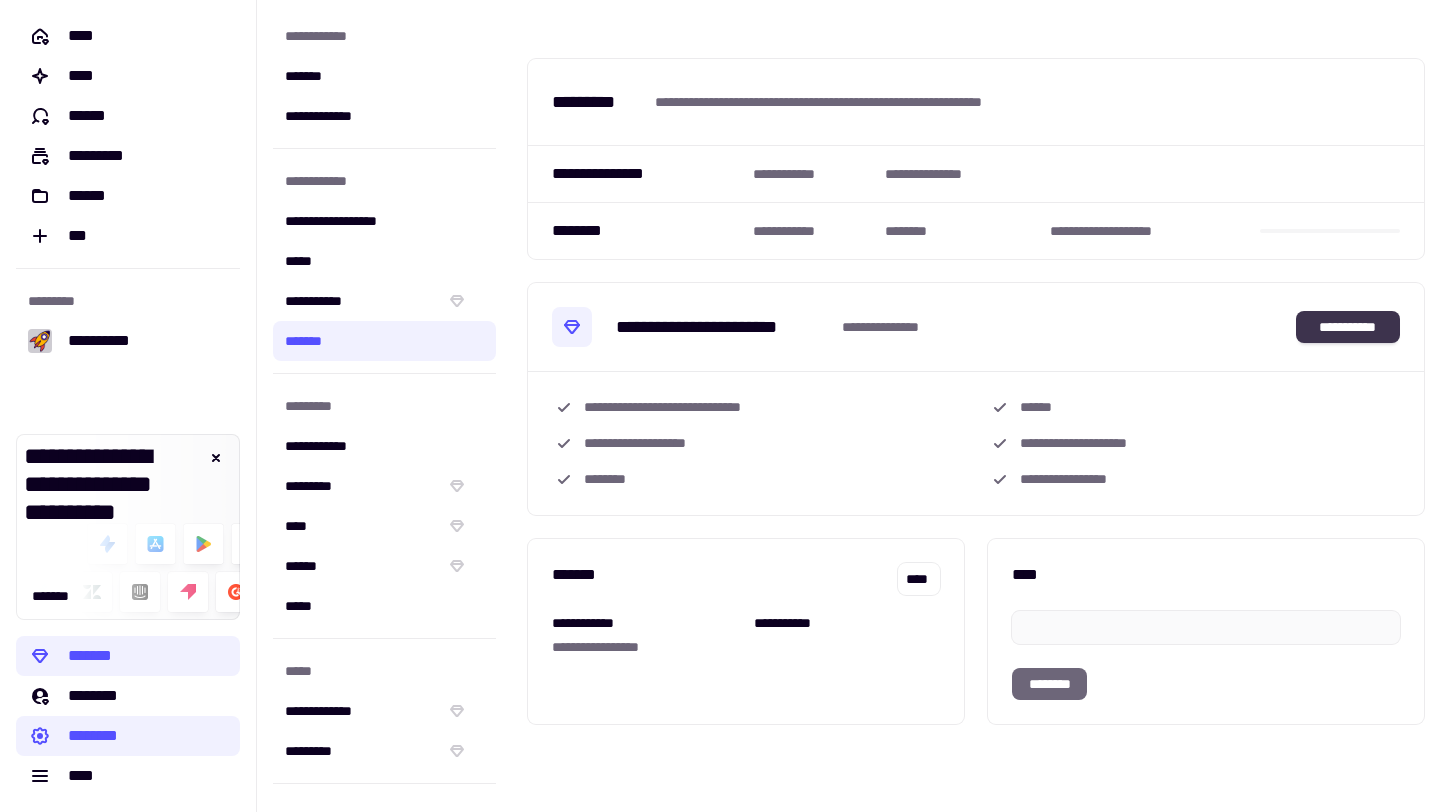 scroll, scrollTop: 0, scrollLeft: 0, axis: both 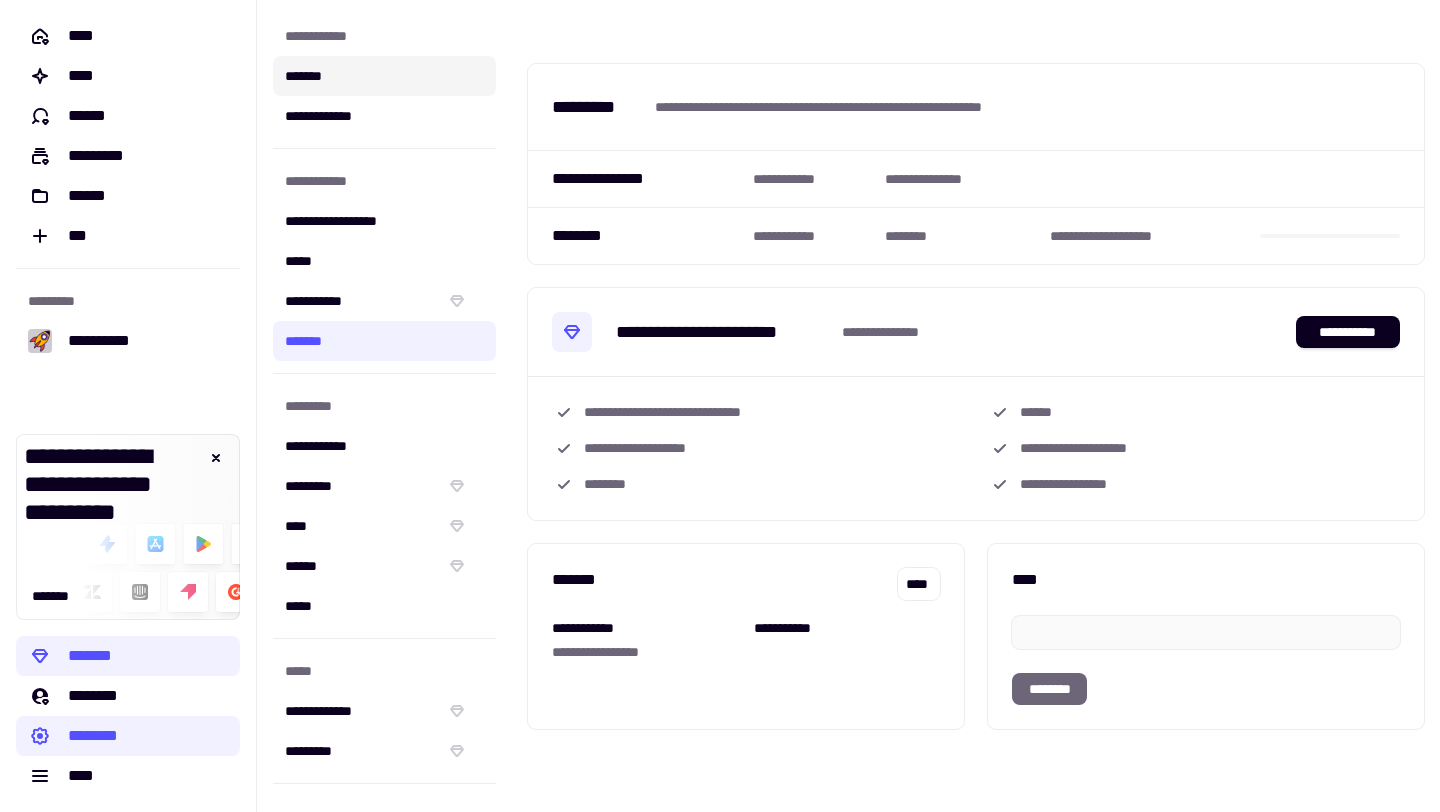 click on "*******" 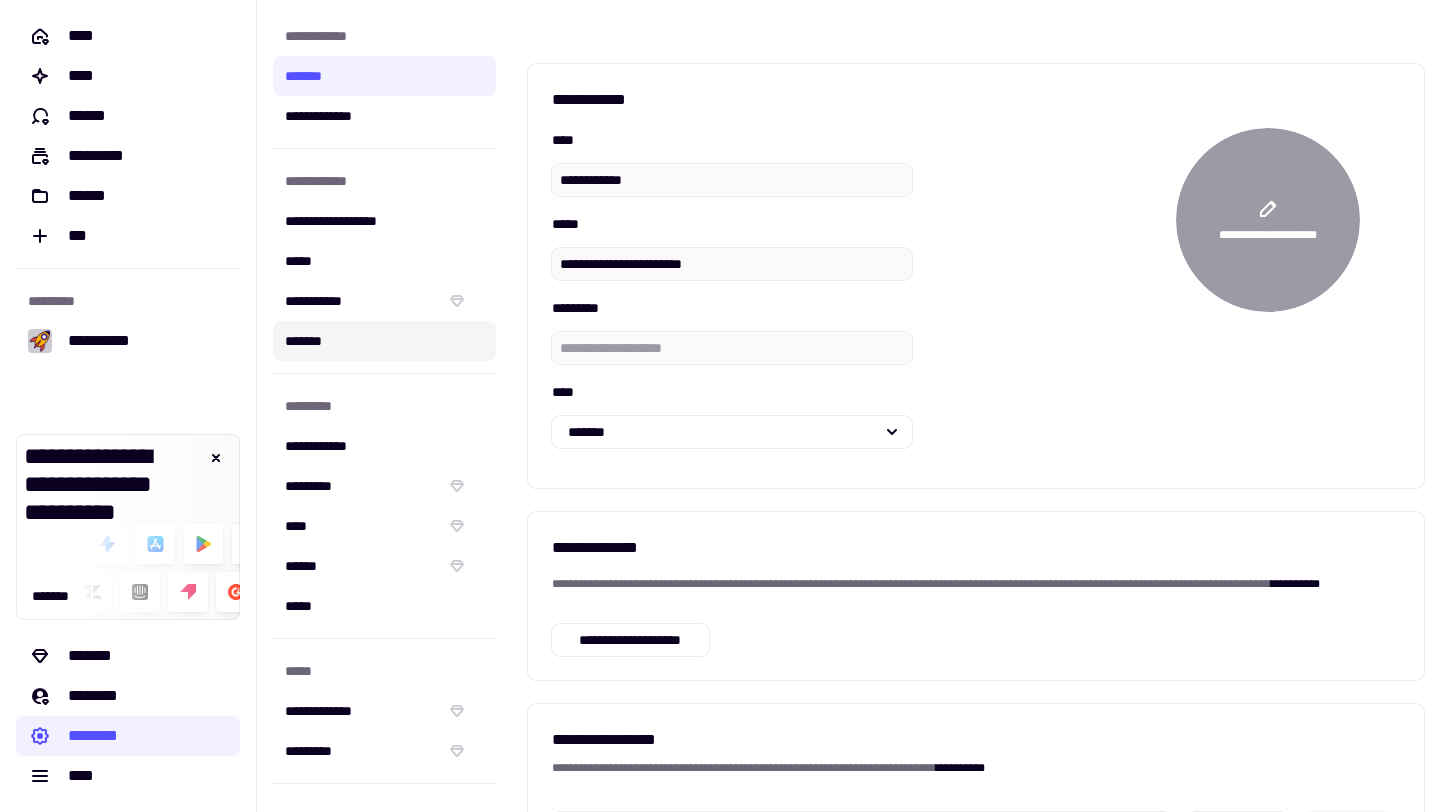 click on "*******" 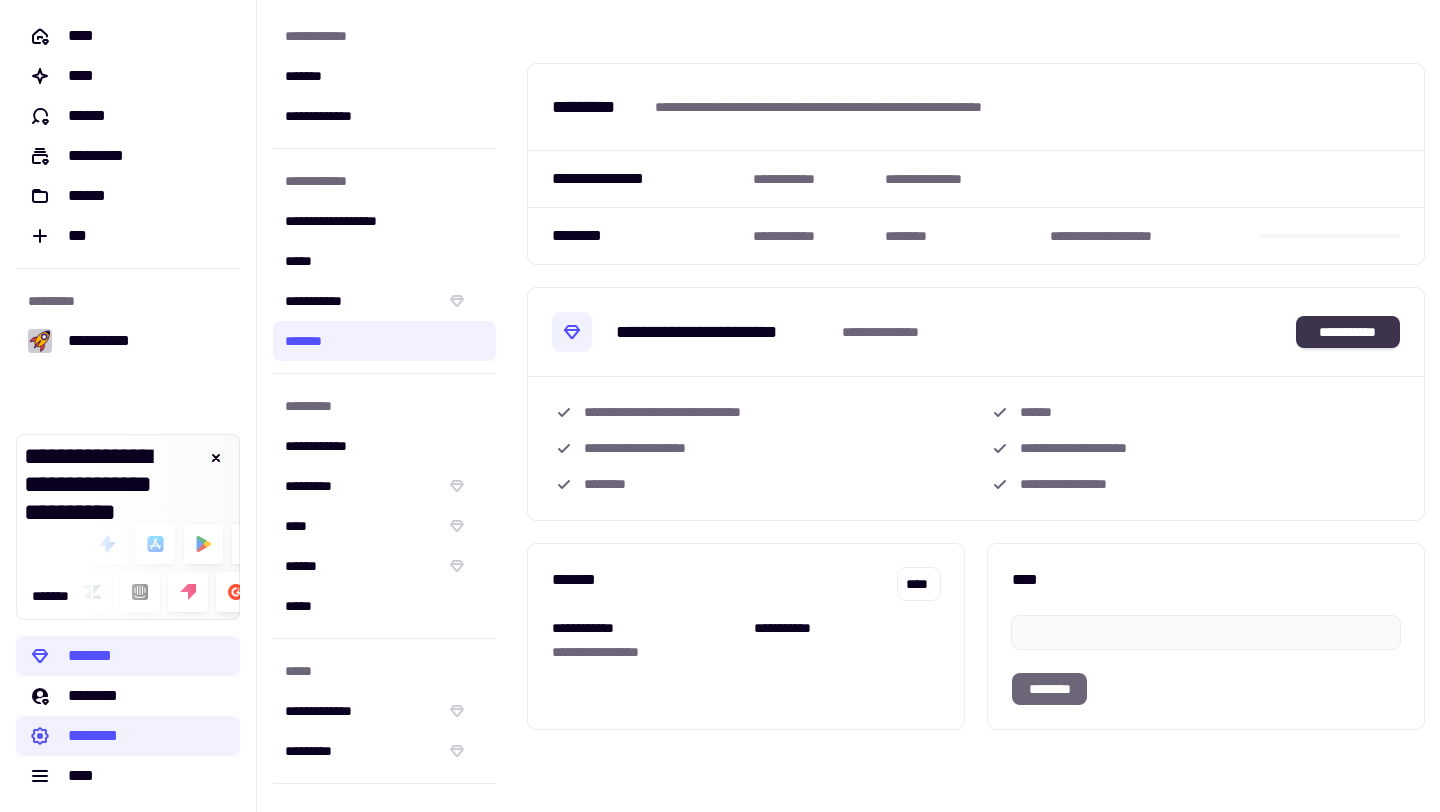click on "**********" 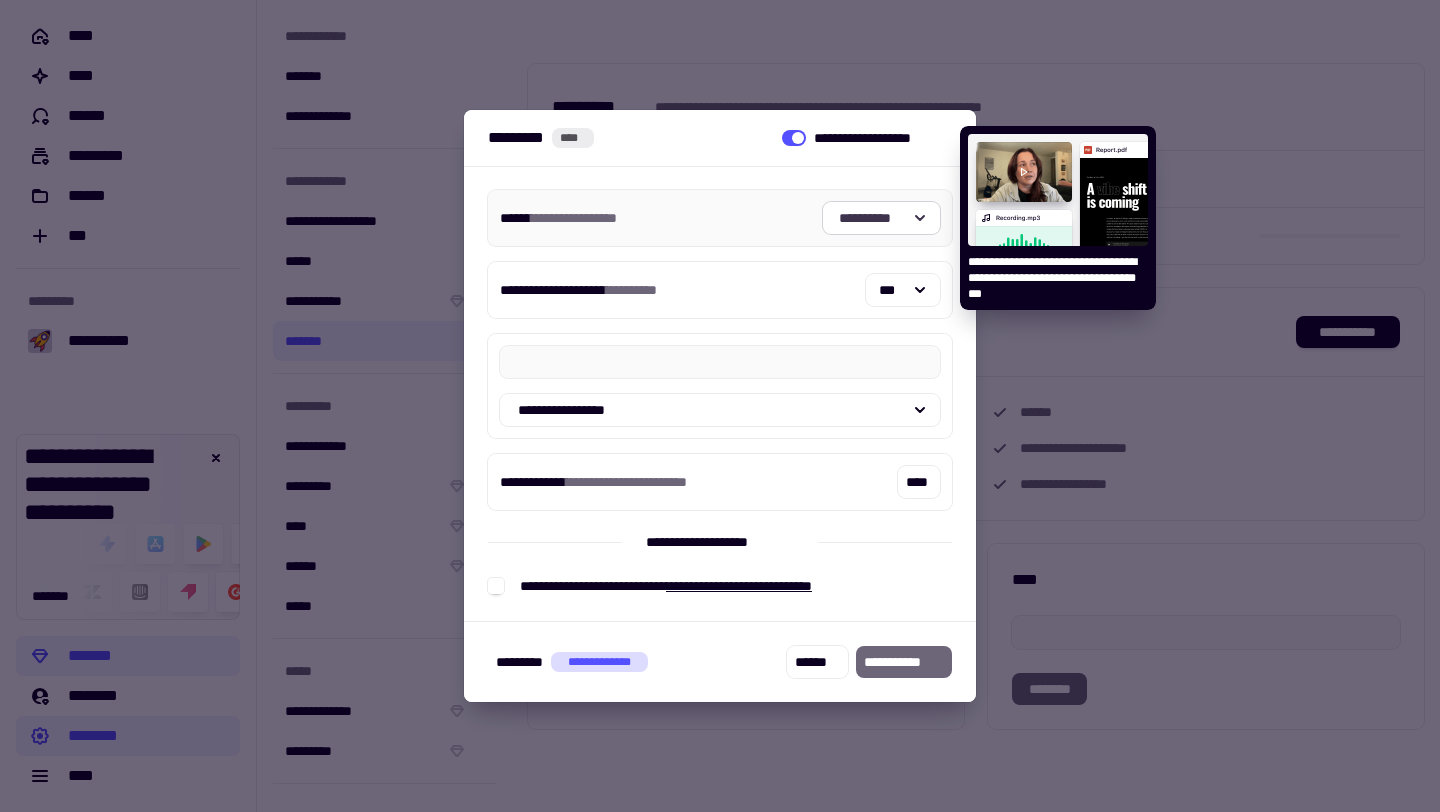 click 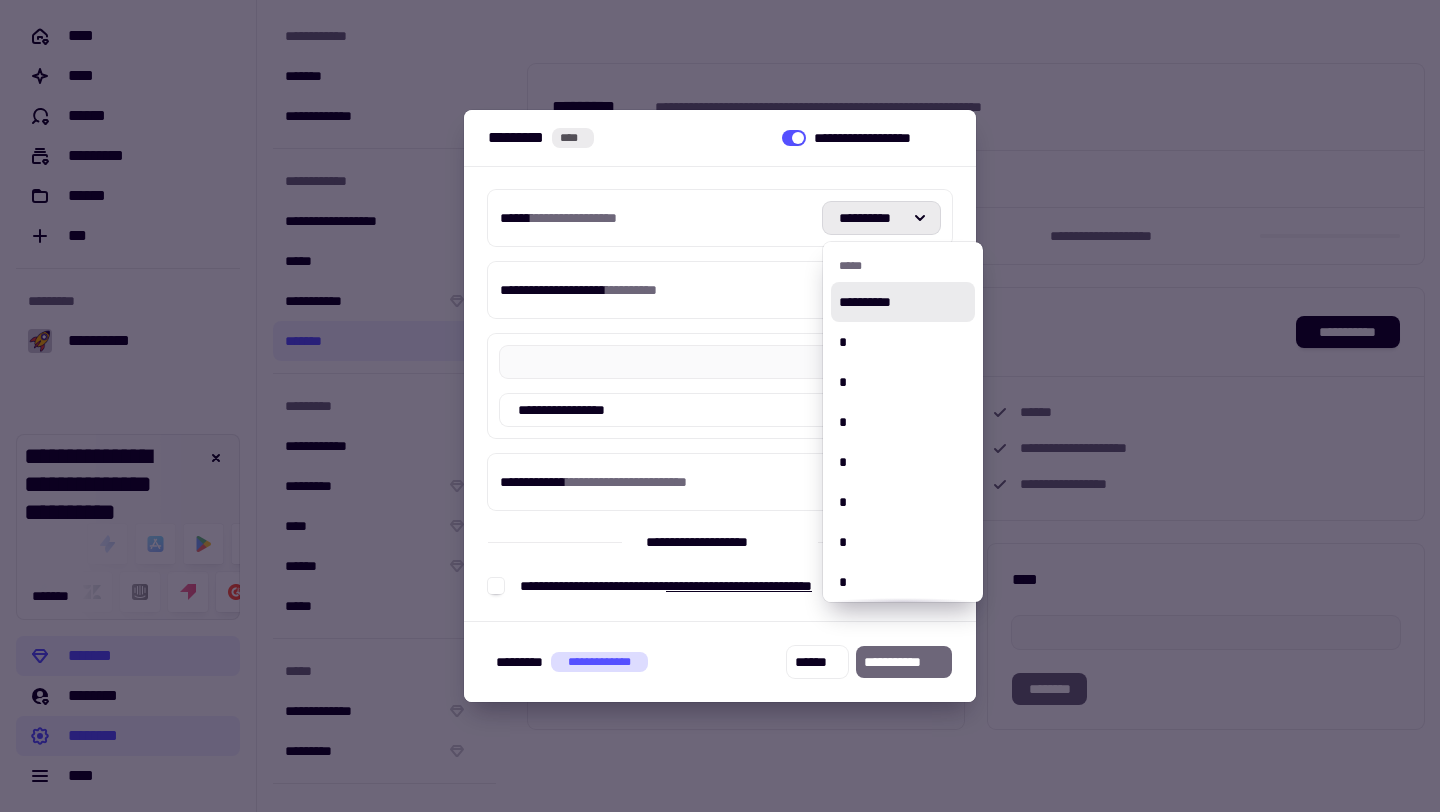 click at bounding box center [720, 406] 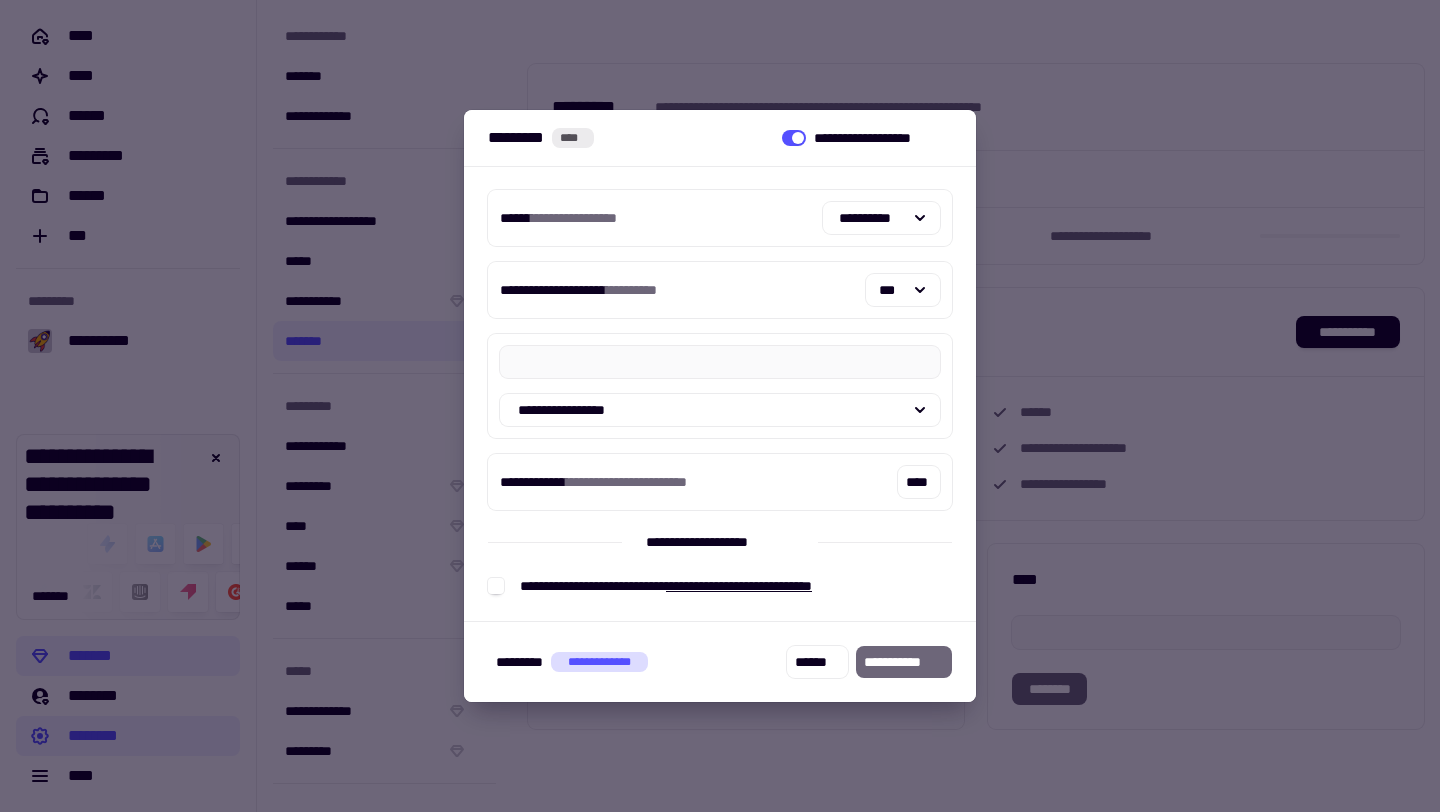 click at bounding box center [720, 406] 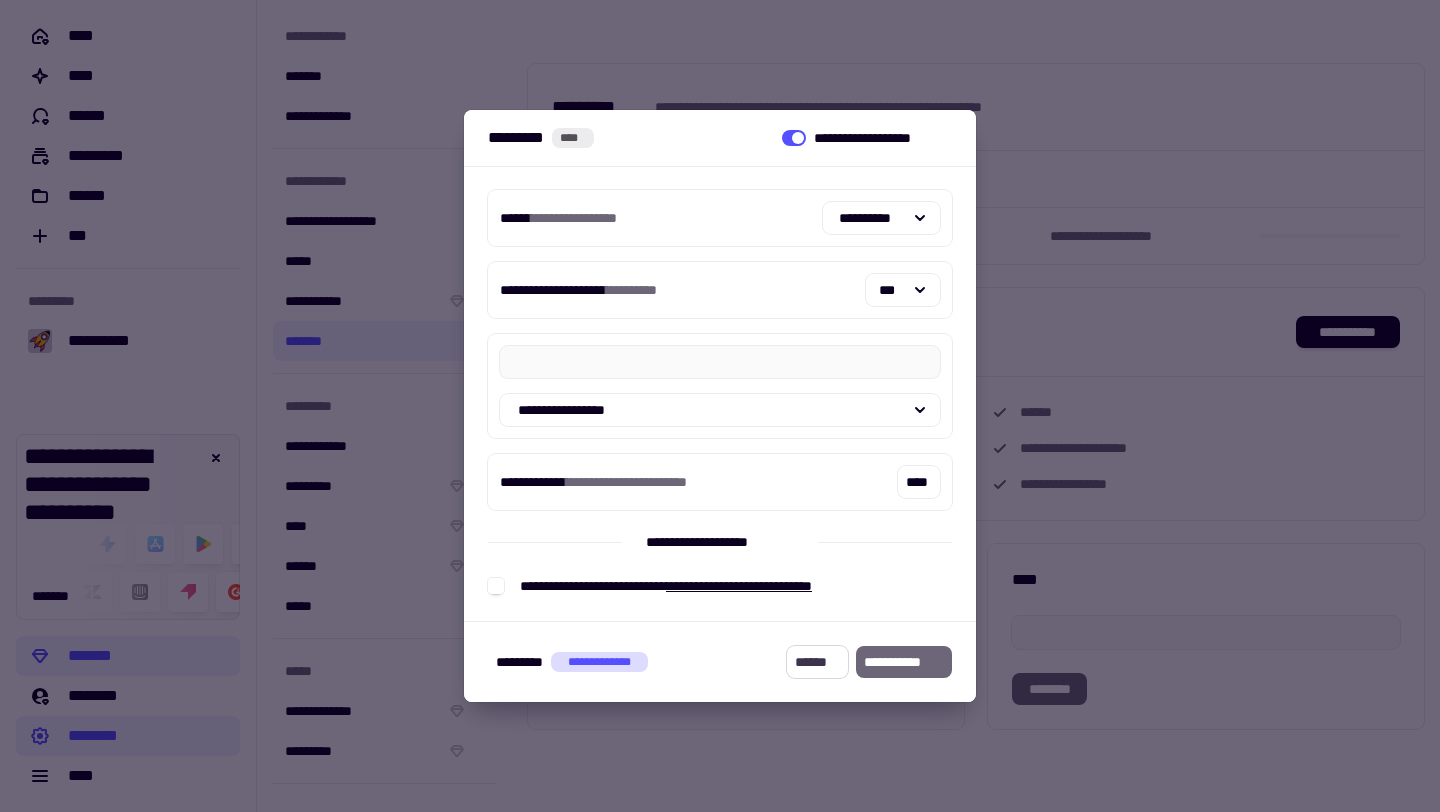 click on "******" at bounding box center [817, 662] 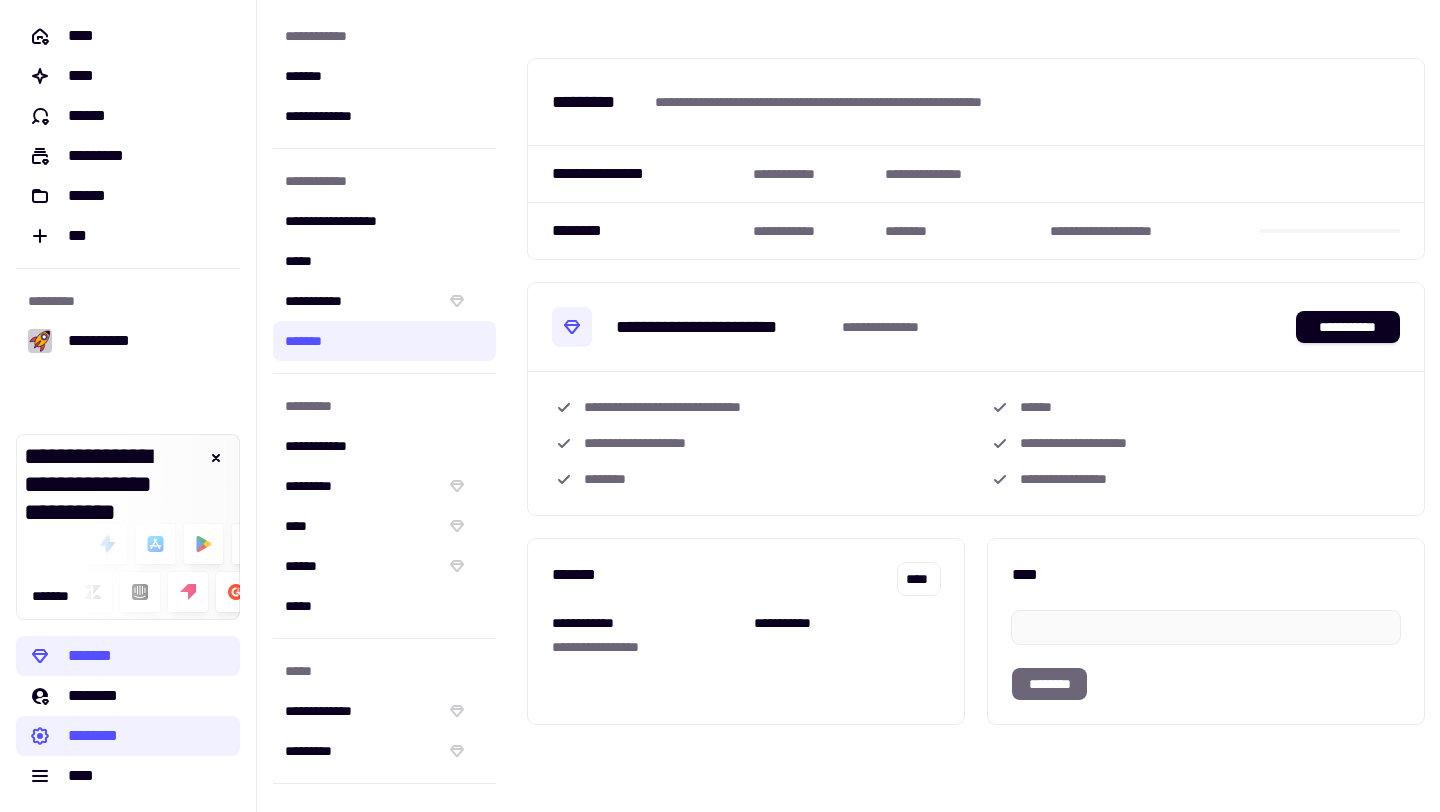 scroll, scrollTop: 0, scrollLeft: 0, axis: both 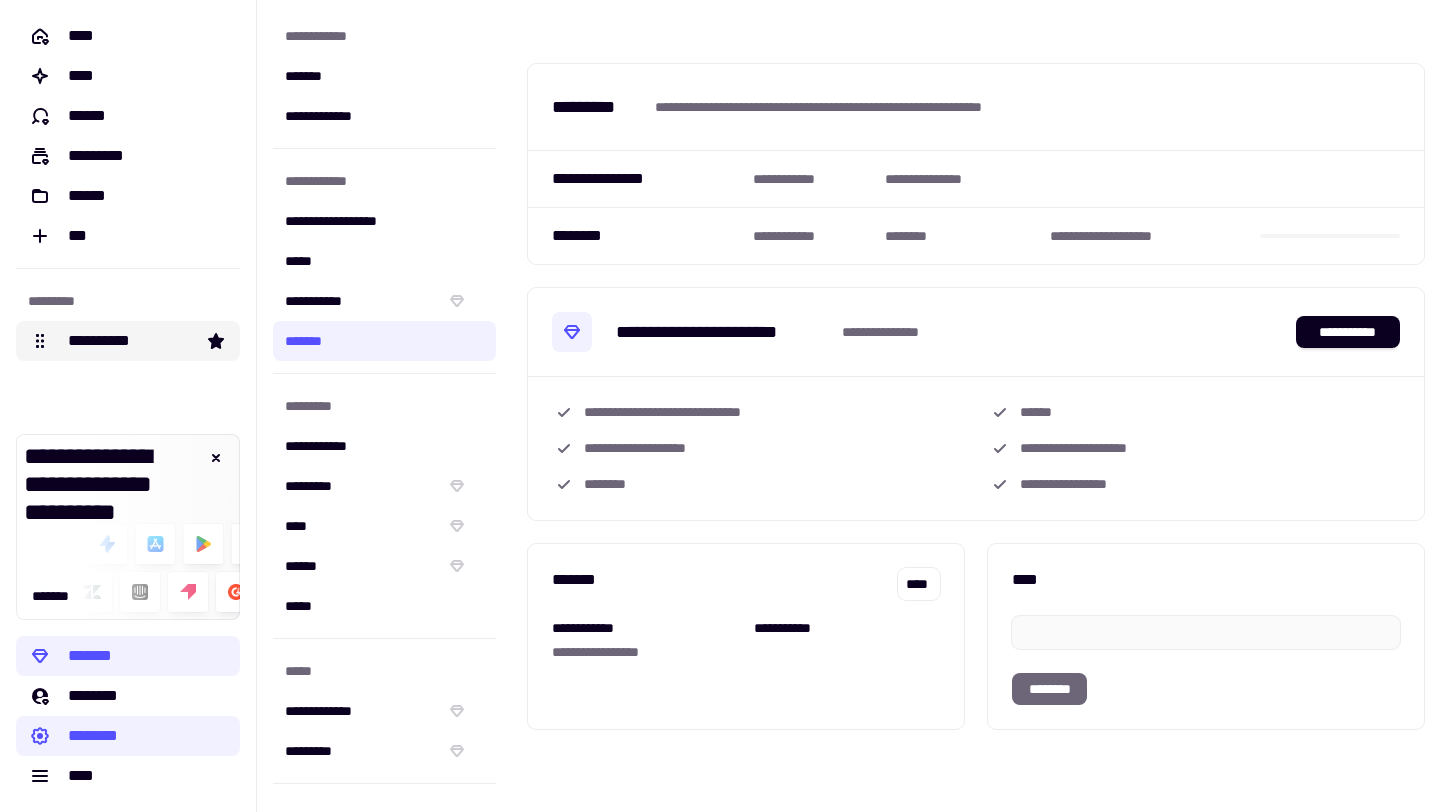click on "**********" 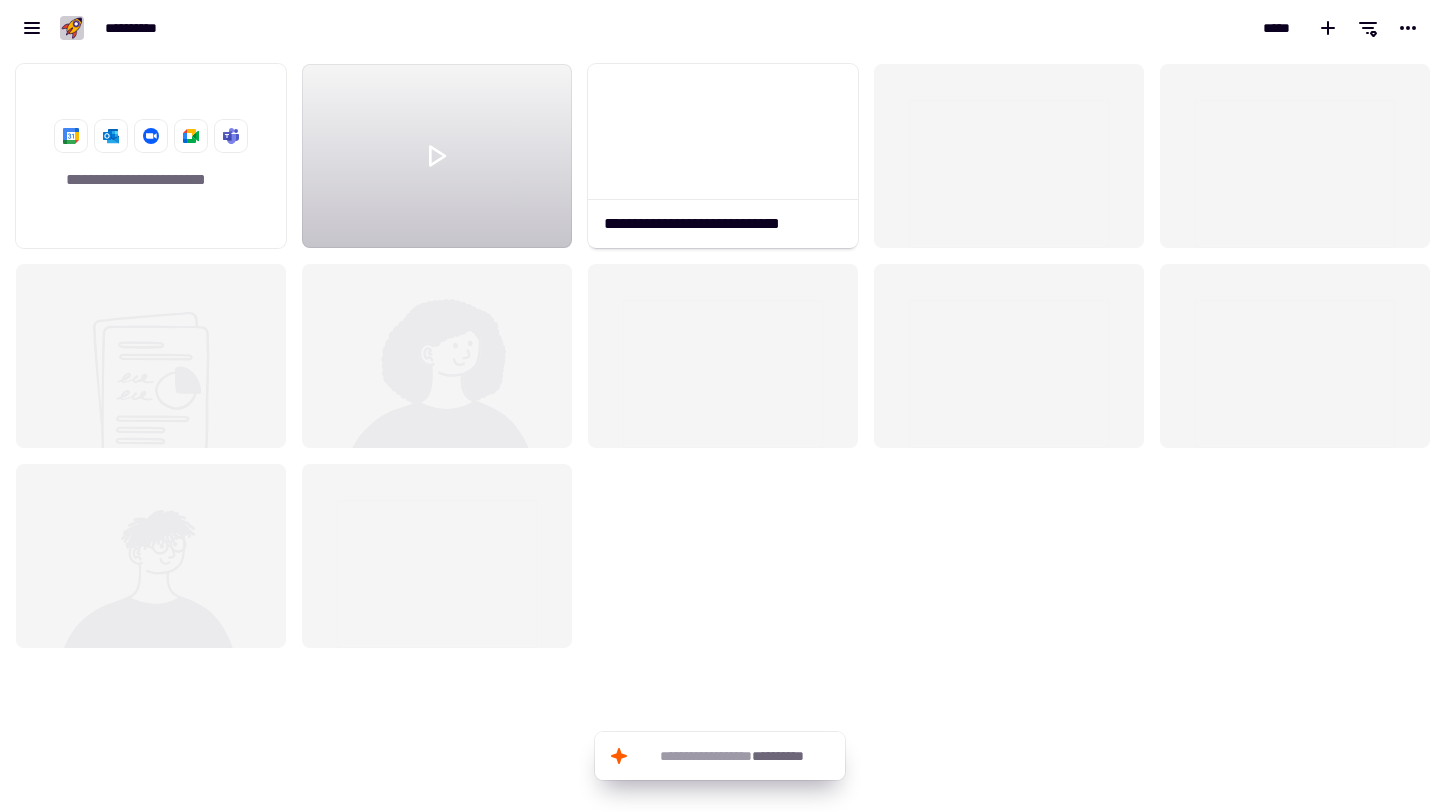 scroll, scrollTop: 16, scrollLeft: 16, axis: both 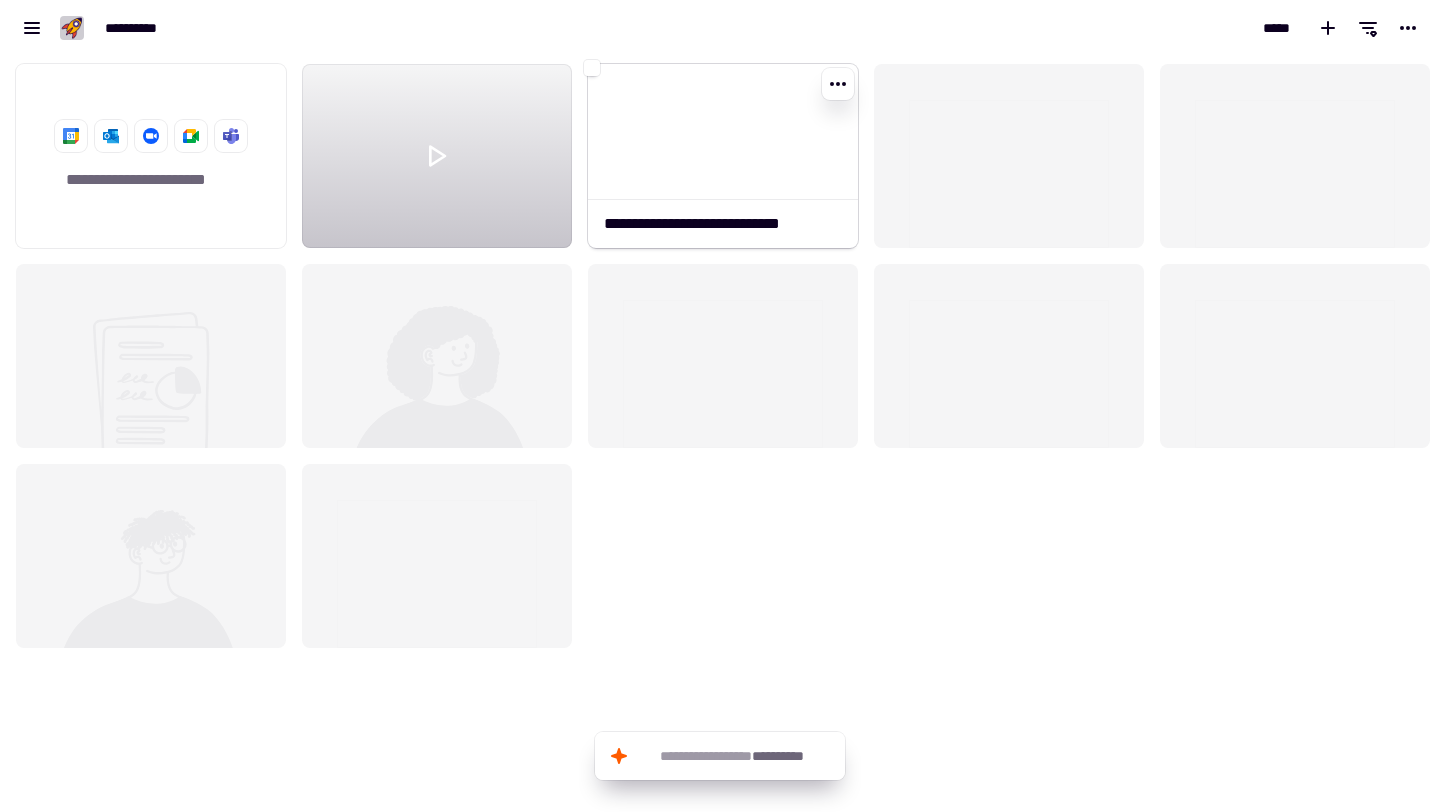 click on "**********" 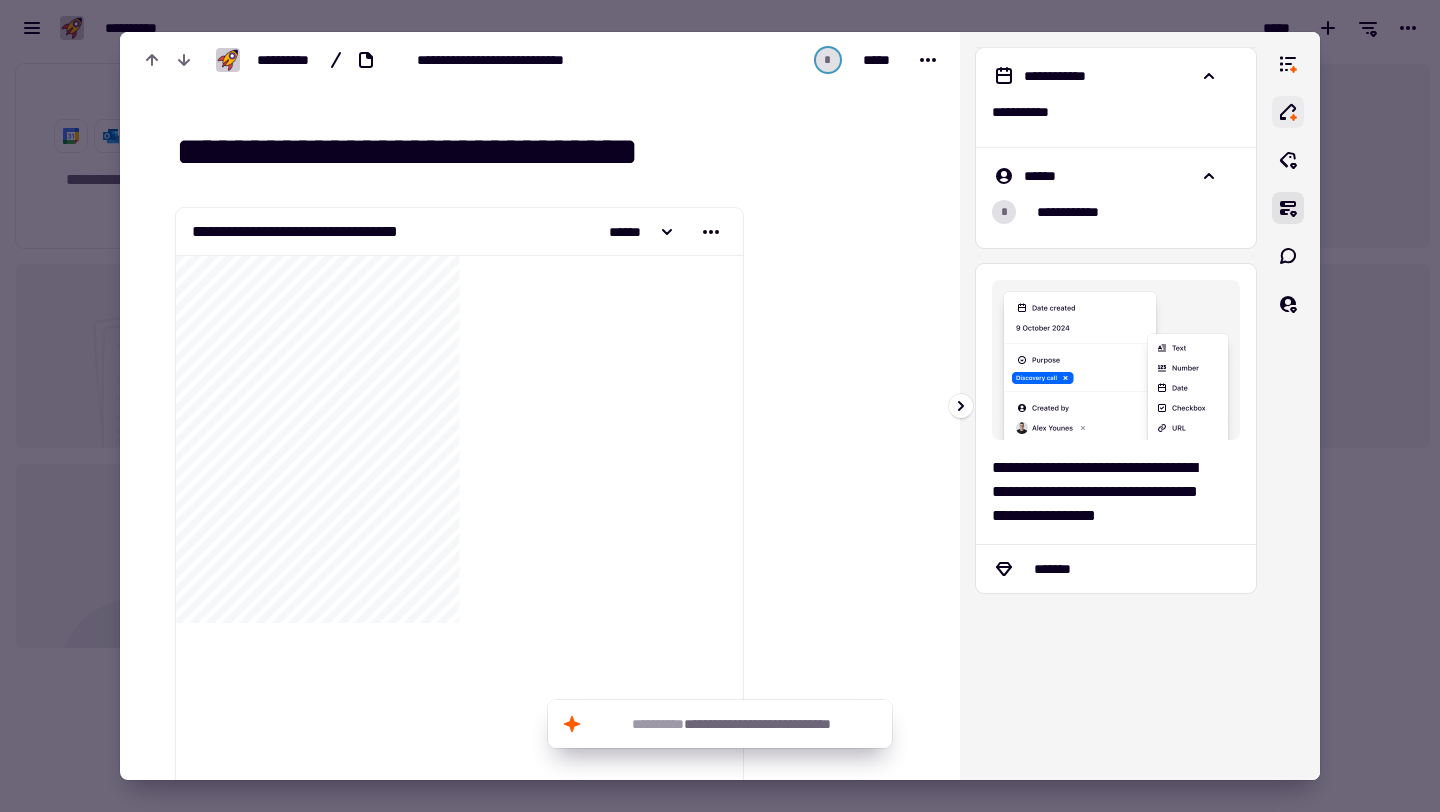 click 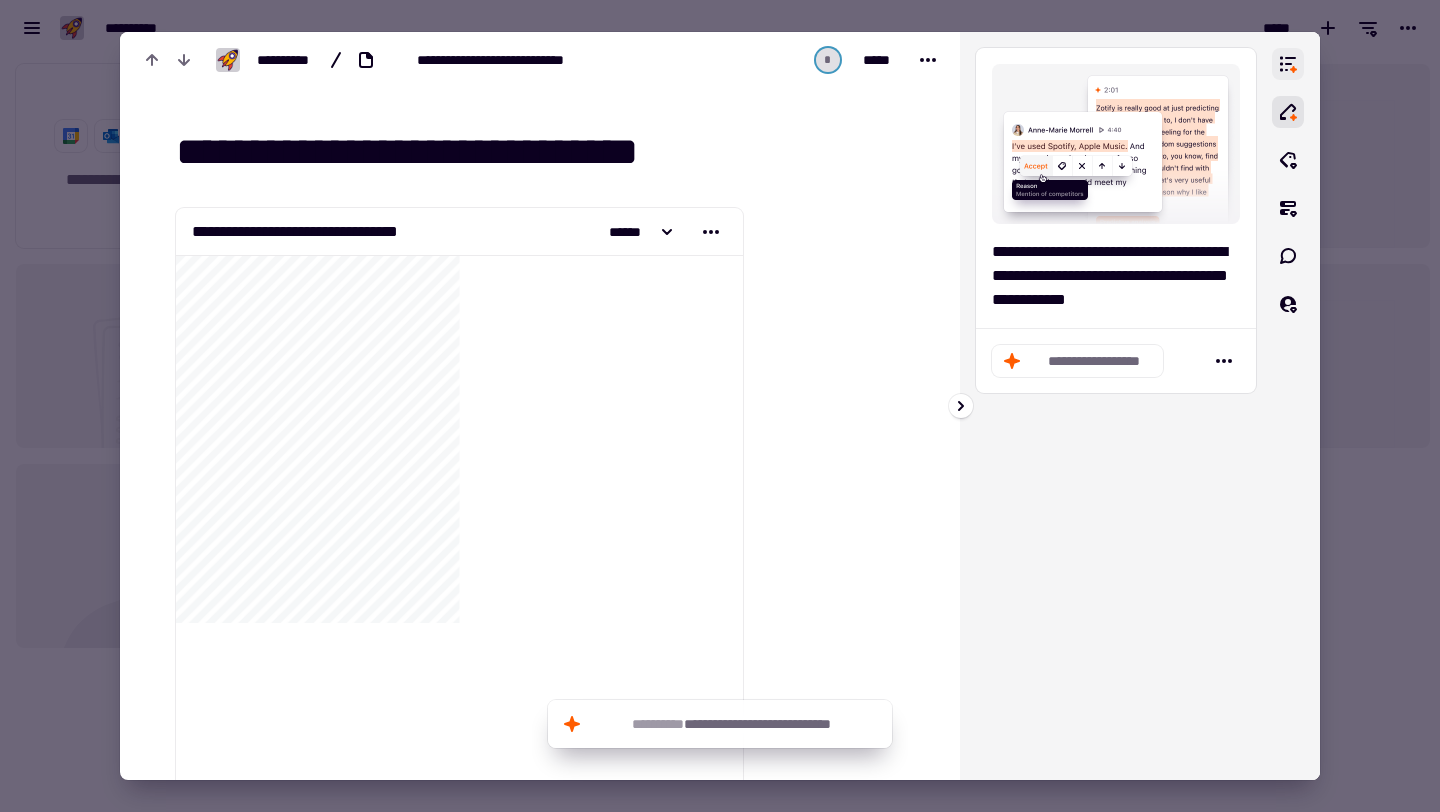 click 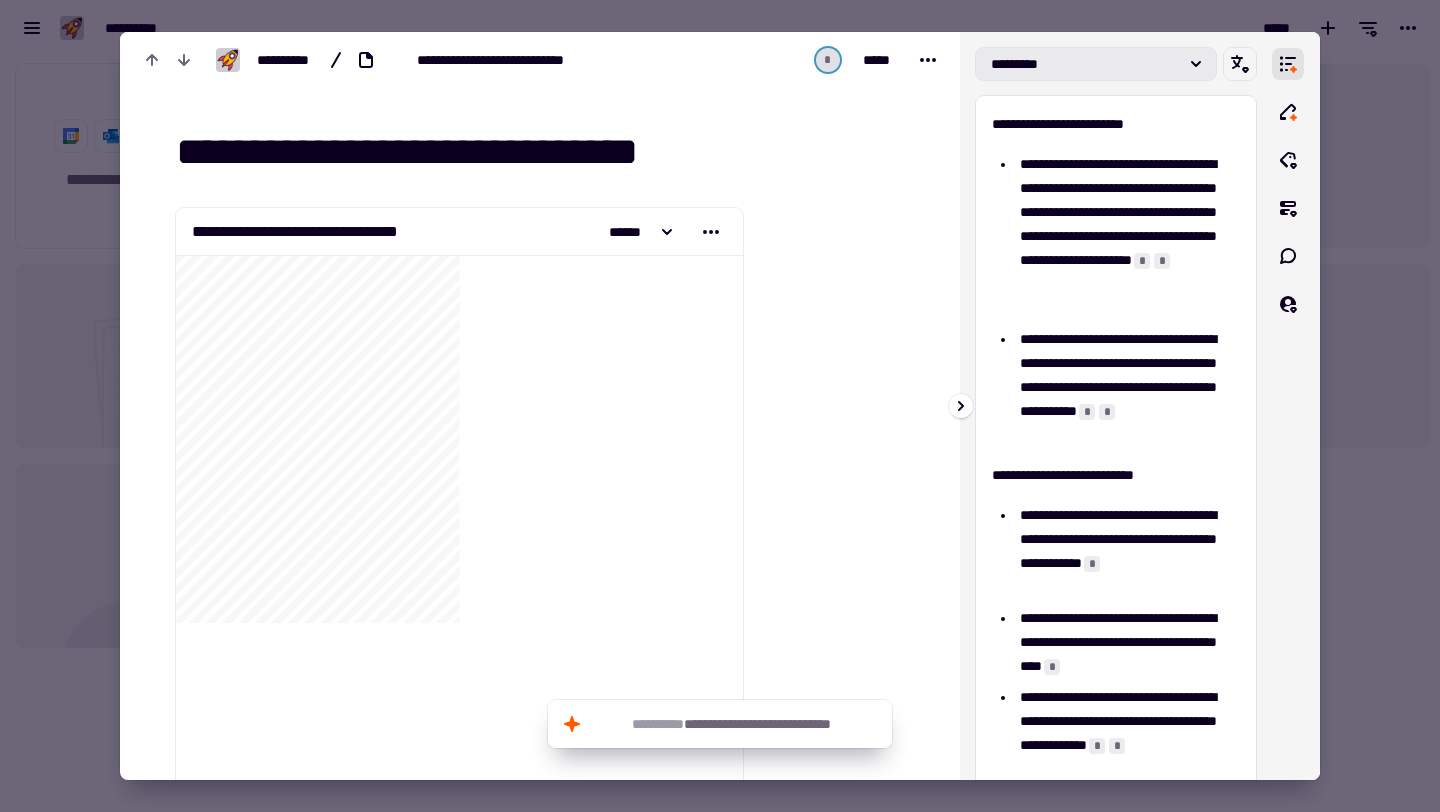 click on "*********" 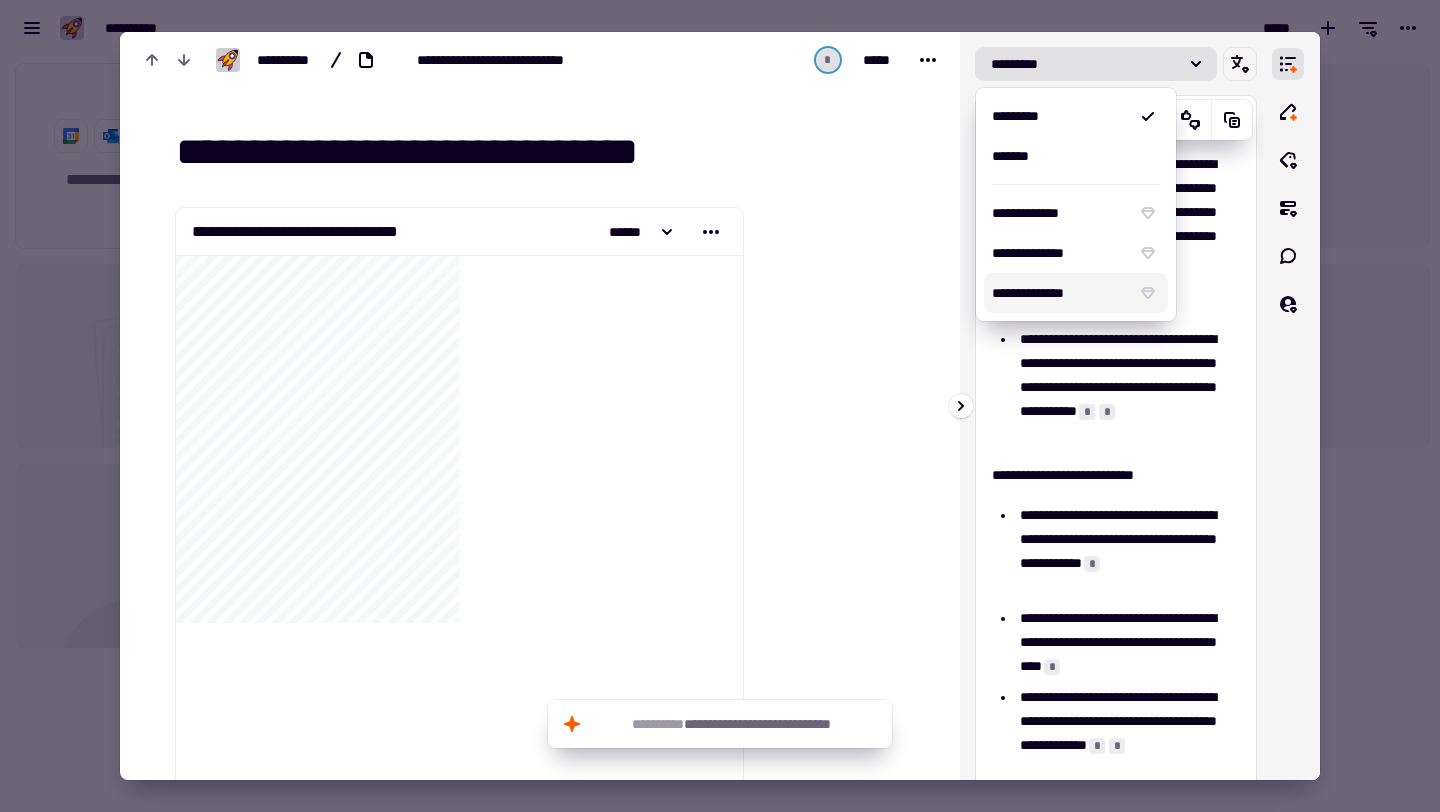 click on "**********" at bounding box center (1108, 475) 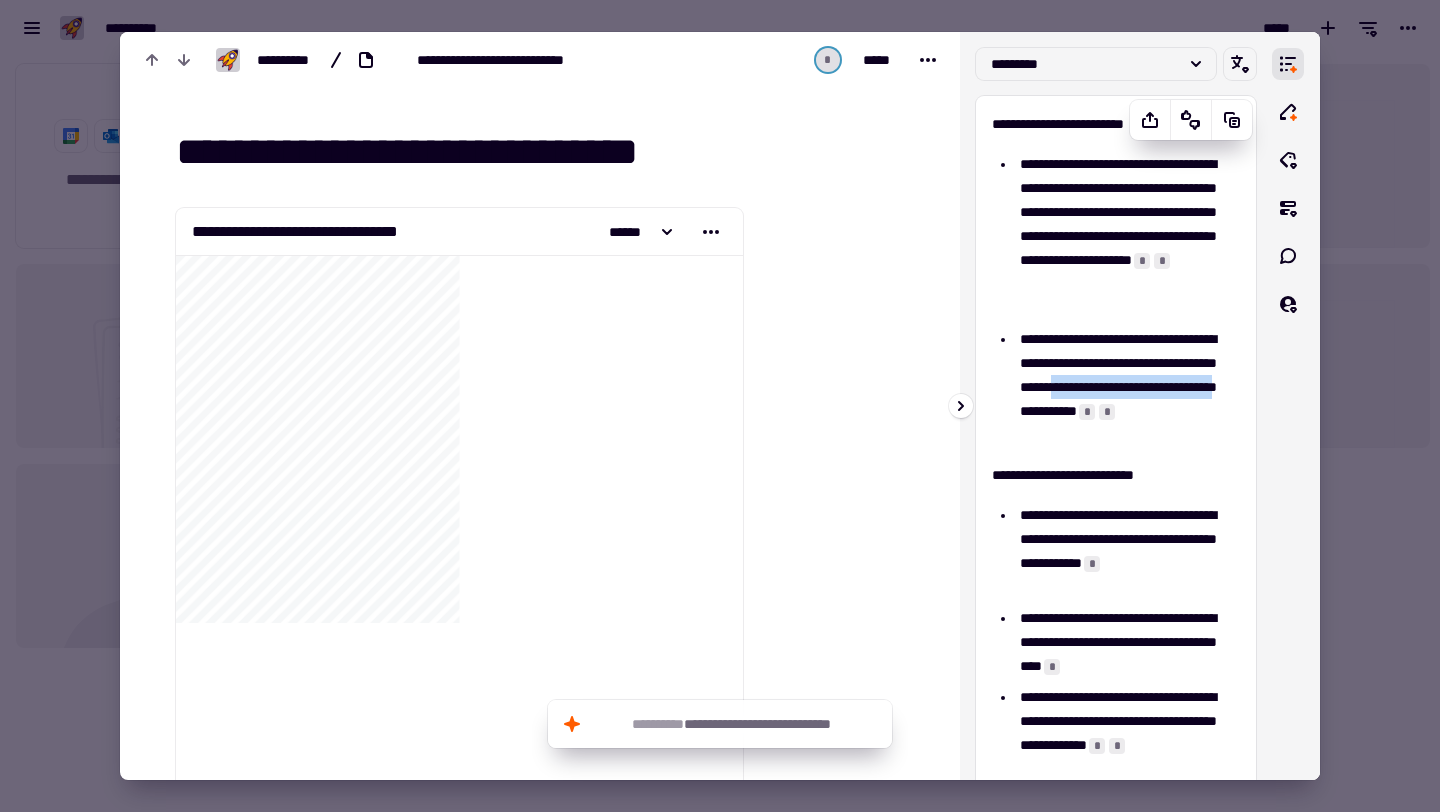 drag, startPoint x: 1026, startPoint y: 422, endPoint x: 1024, endPoint y: 412, distance: 10.198039 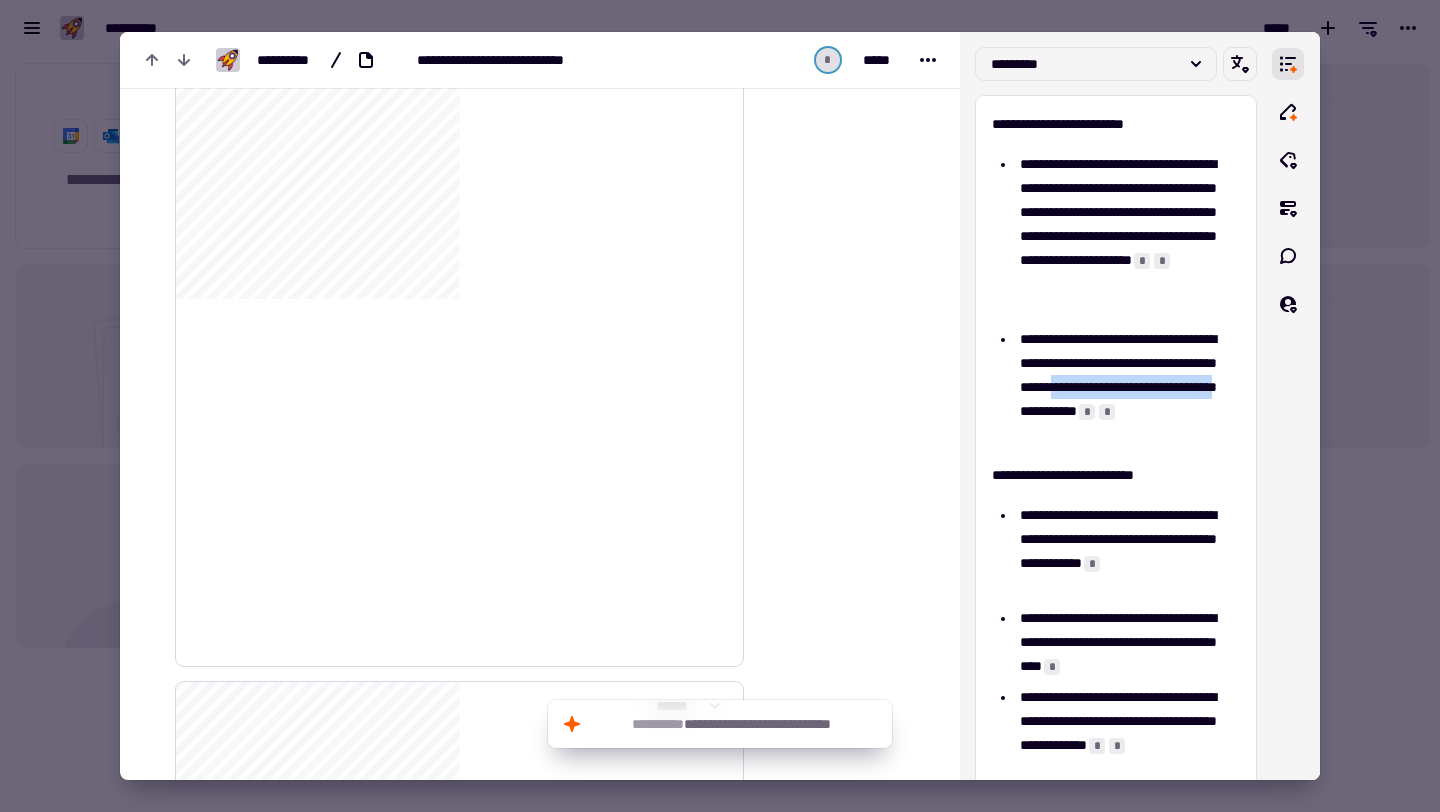scroll, scrollTop: 339, scrollLeft: 0, axis: vertical 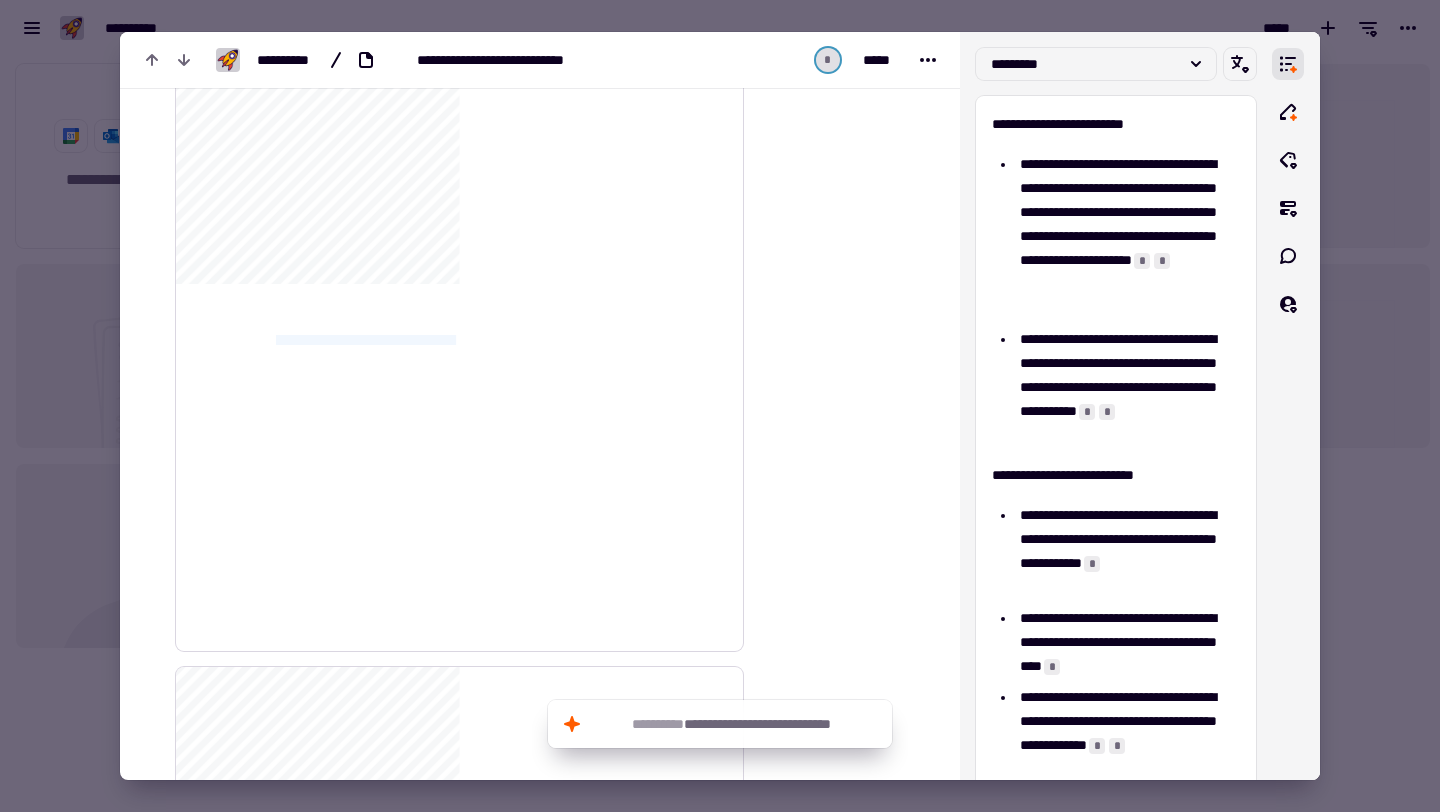 drag, startPoint x: 289, startPoint y: 338, endPoint x: 536, endPoint y: 338, distance: 247 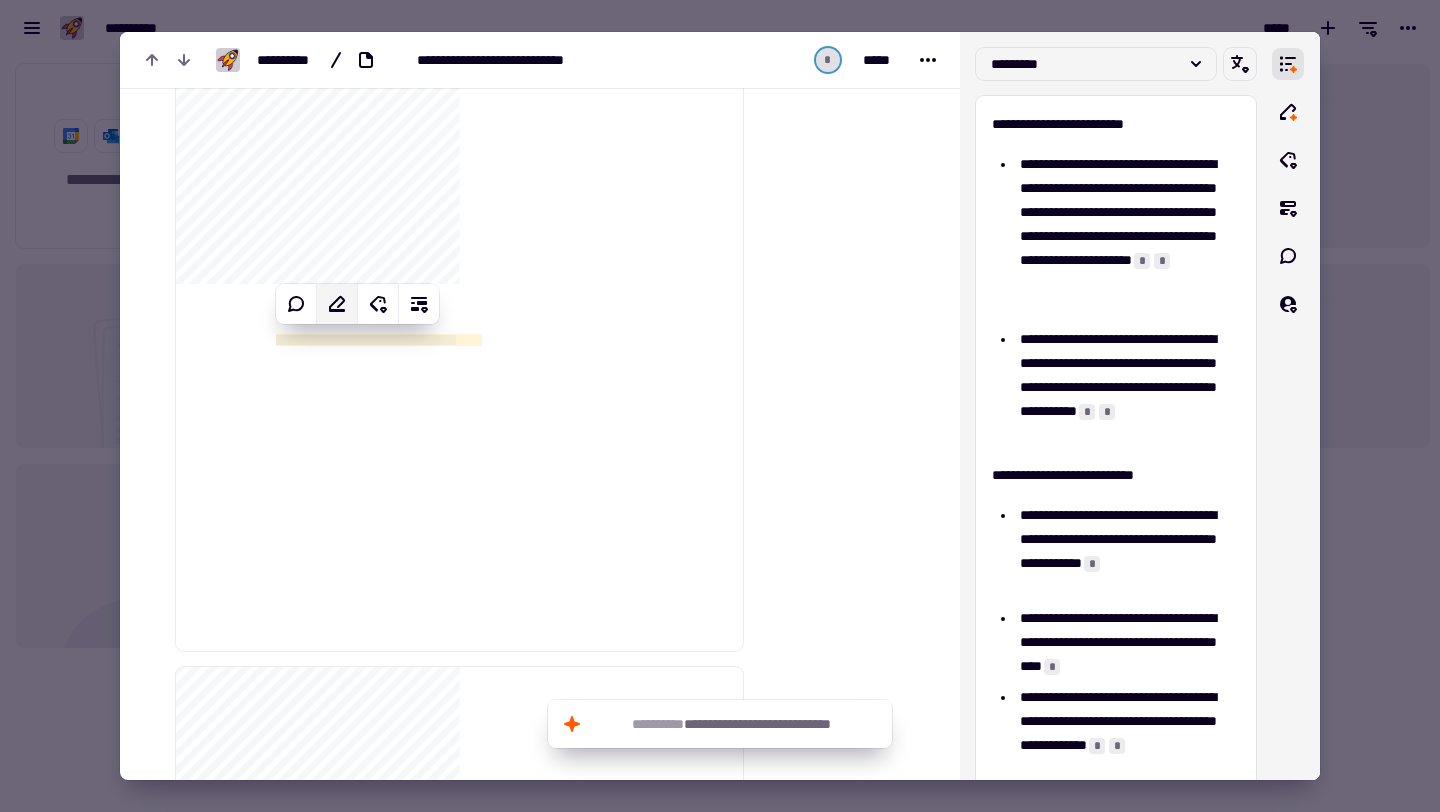click 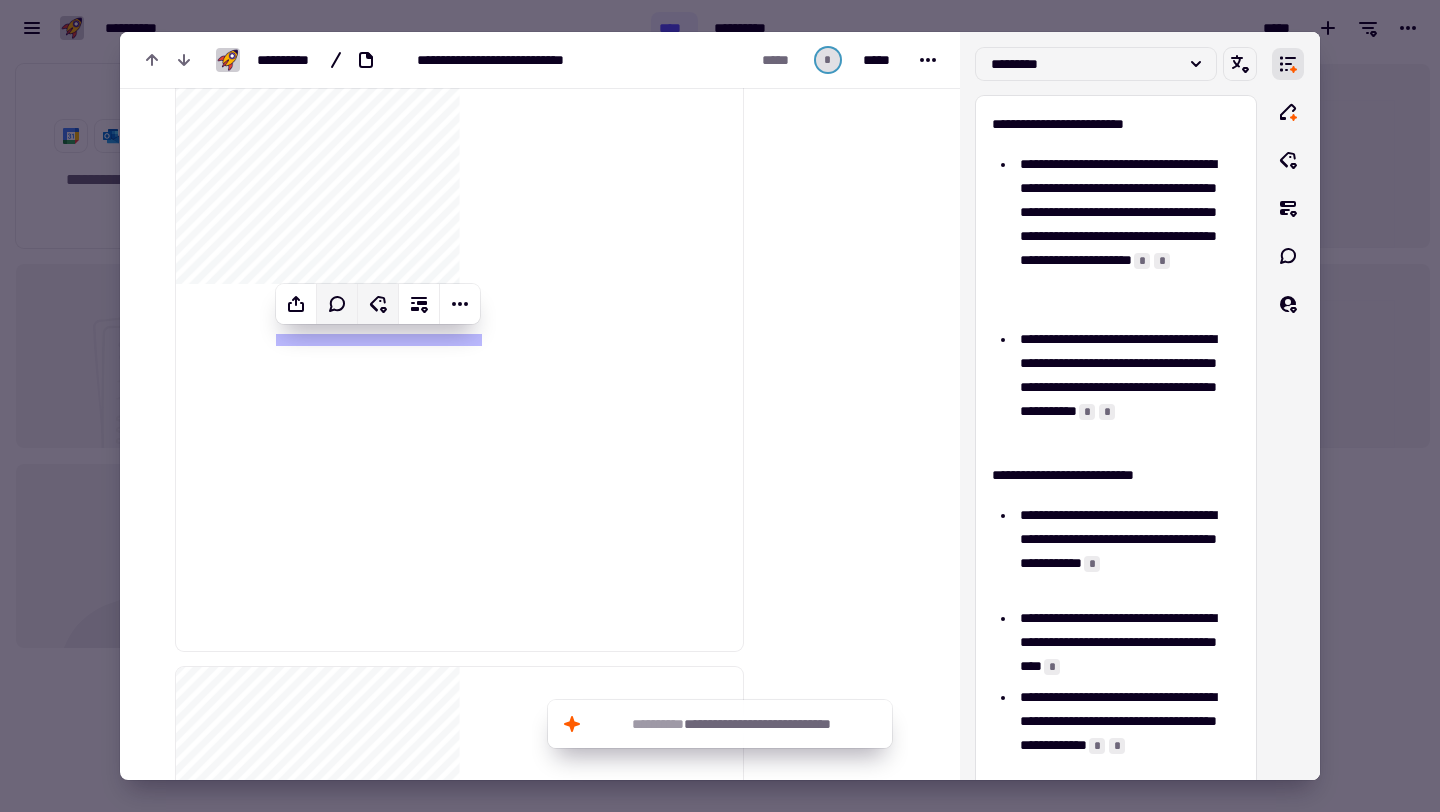click 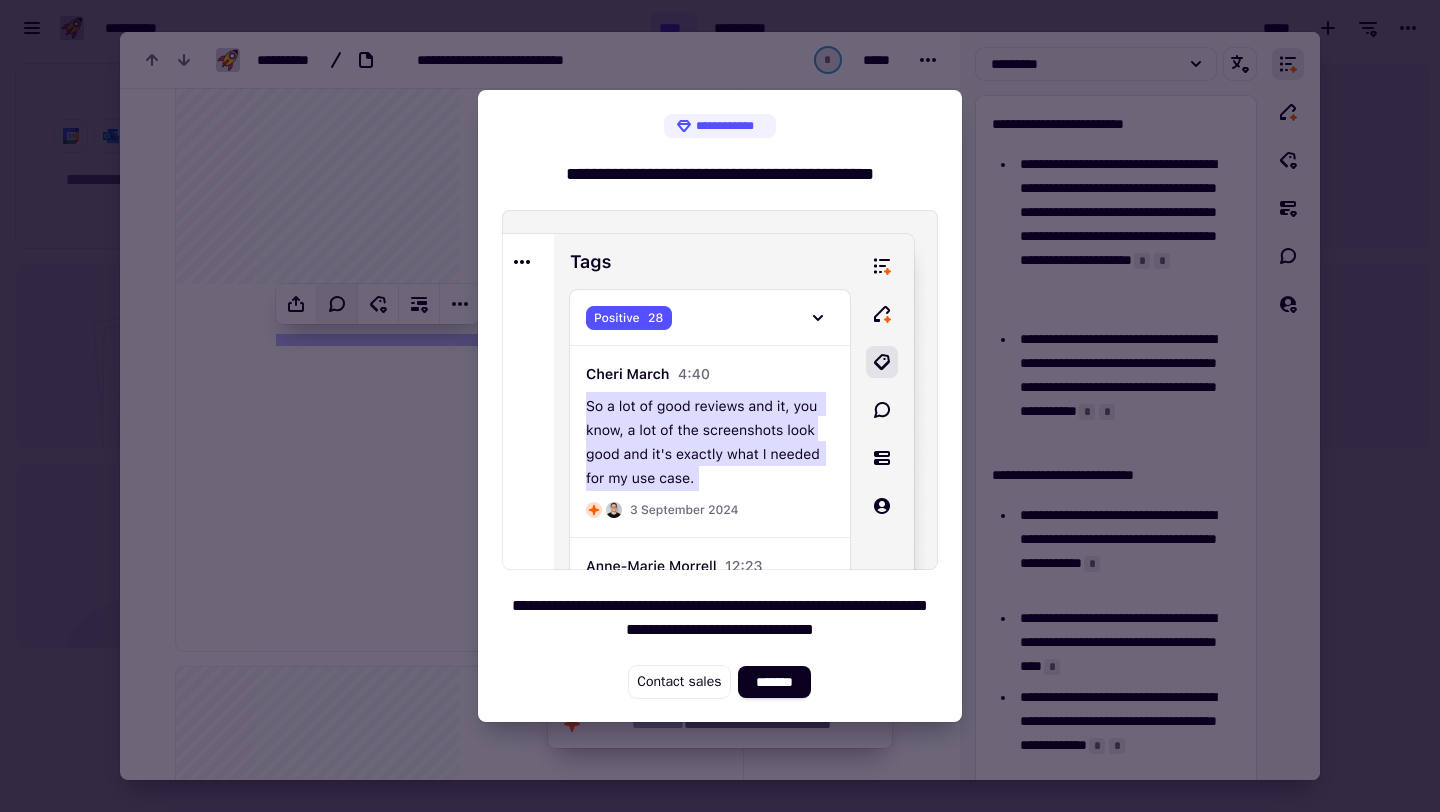 click at bounding box center (720, 406) 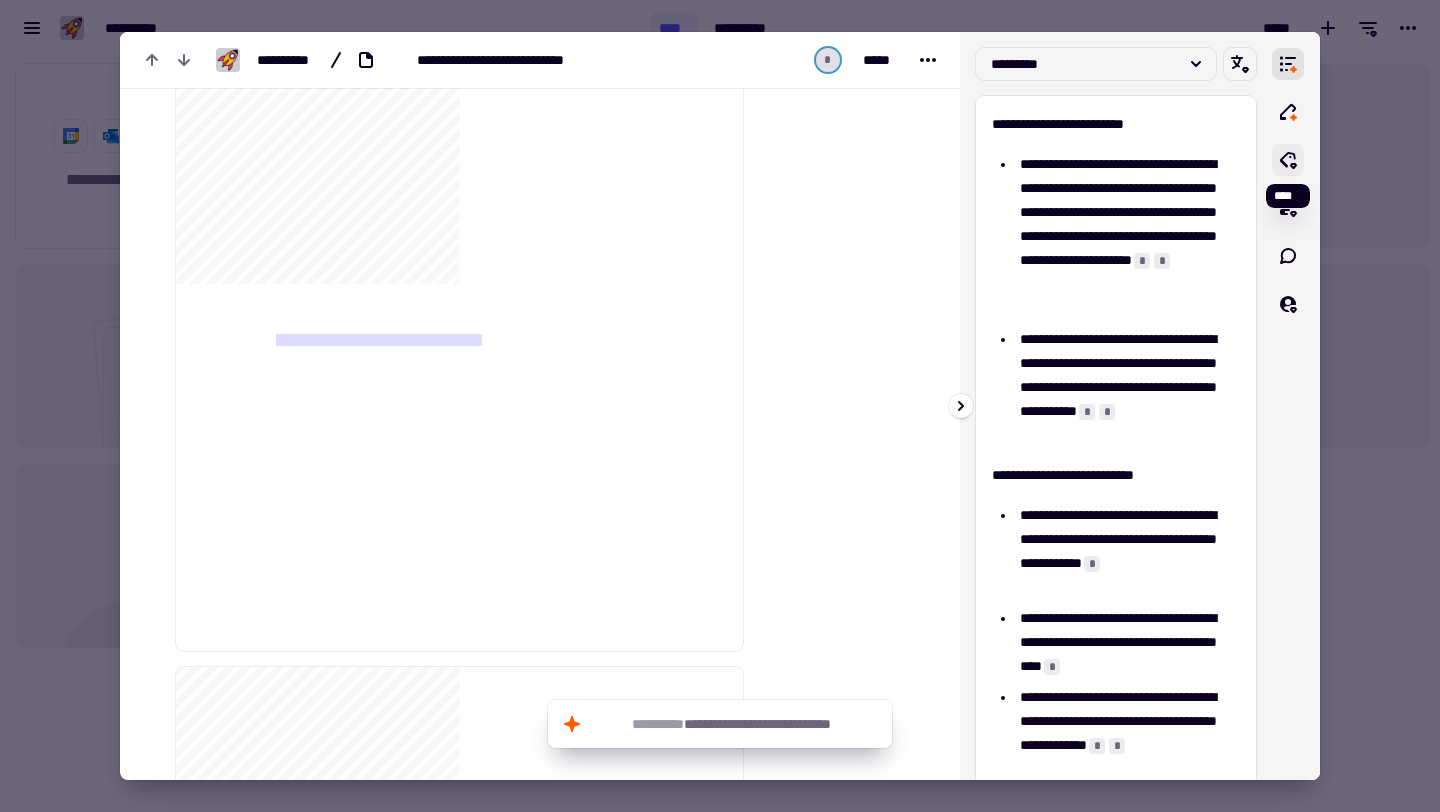 click 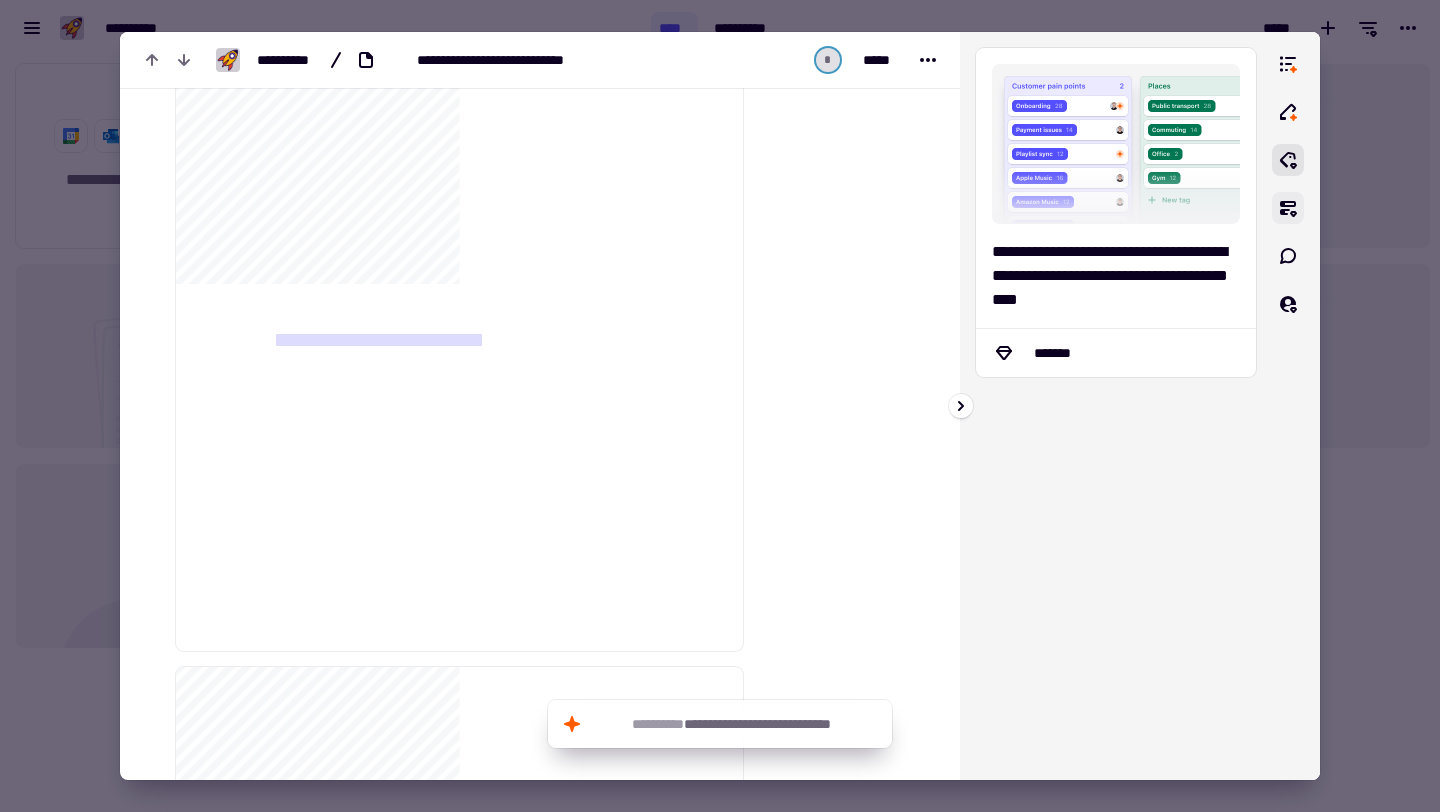click 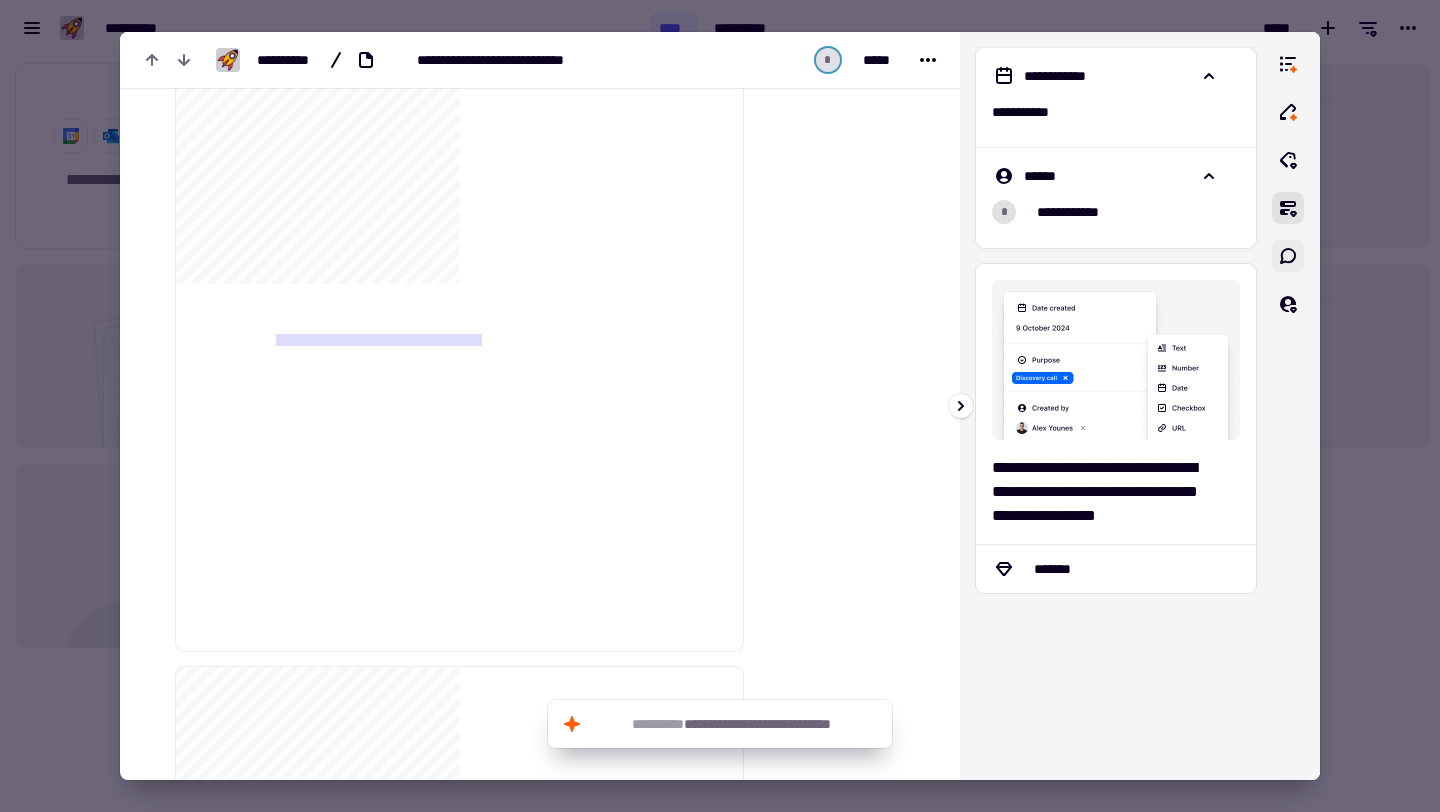 click 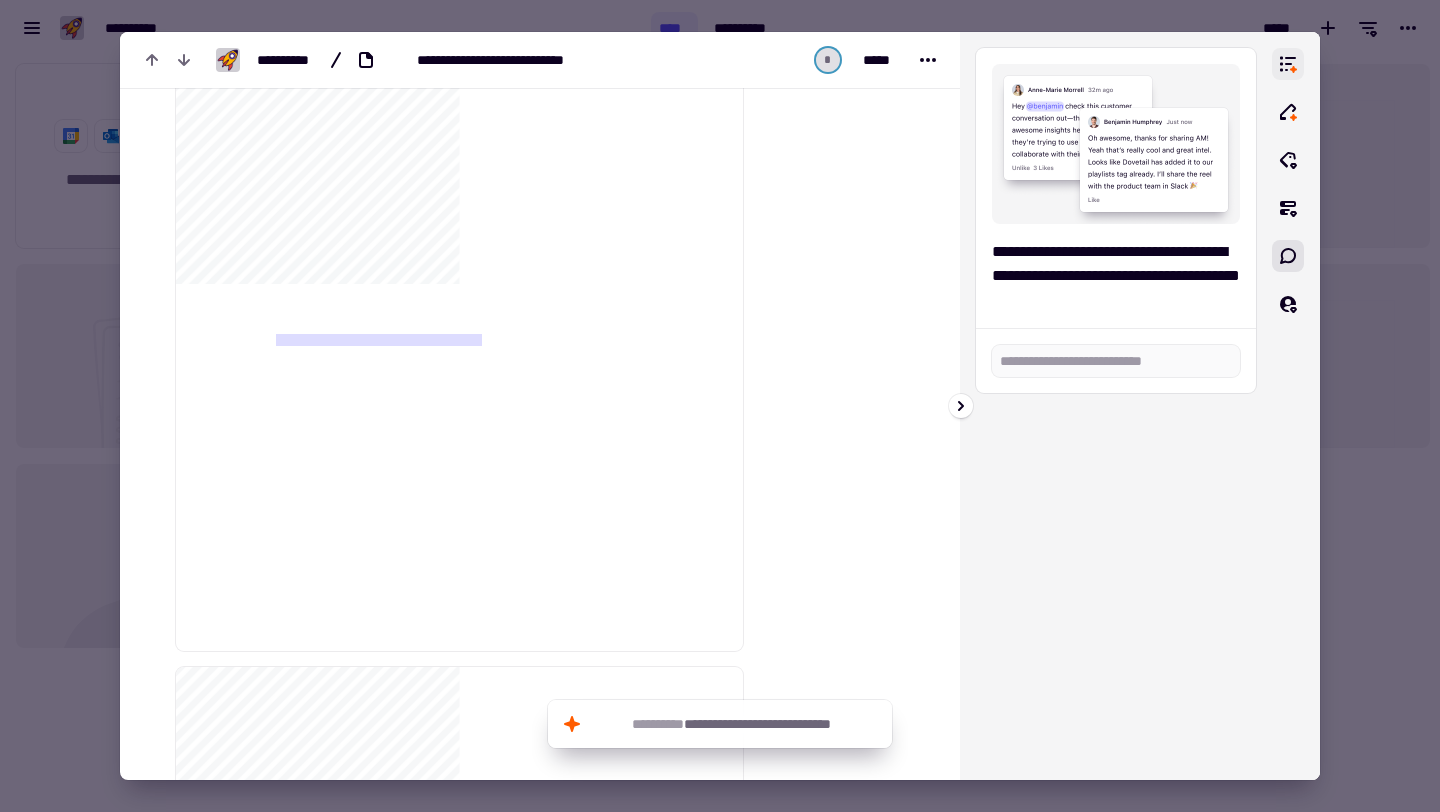 click 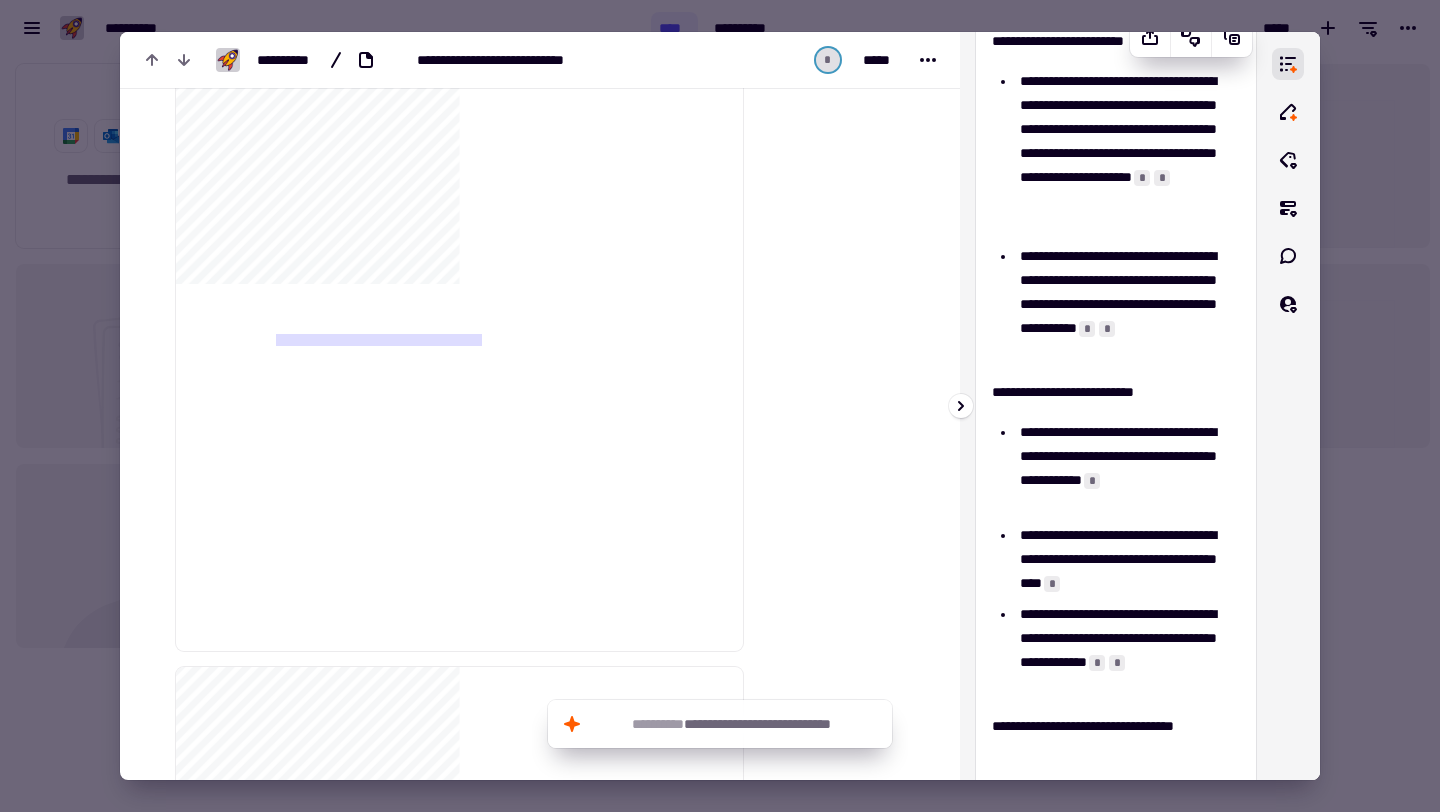 scroll, scrollTop: 0, scrollLeft: 0, axis: both 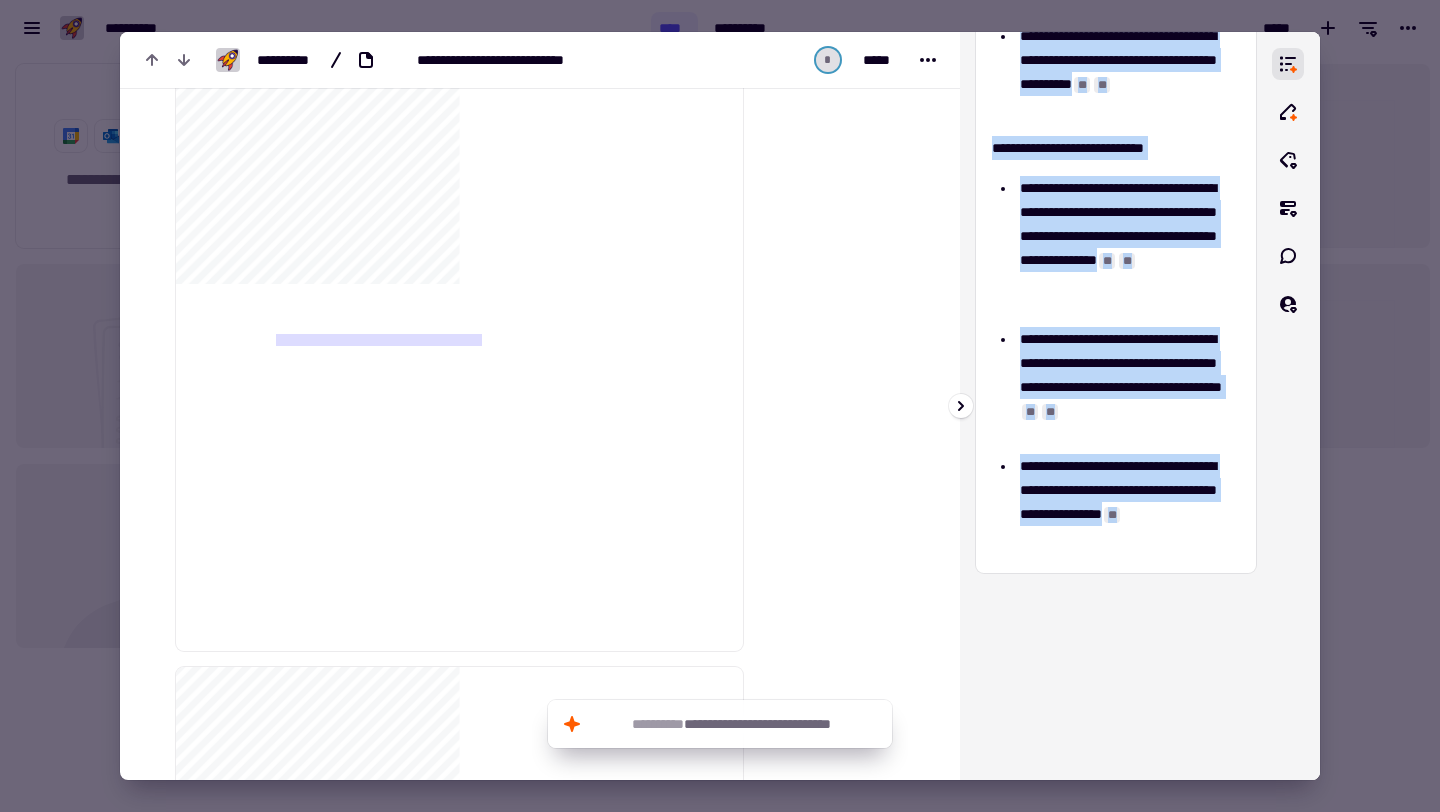 drag, startPoint x: 991, startPoint y: 120, endPoint x: 1149, endPoint y: 550, distance: 458.10916 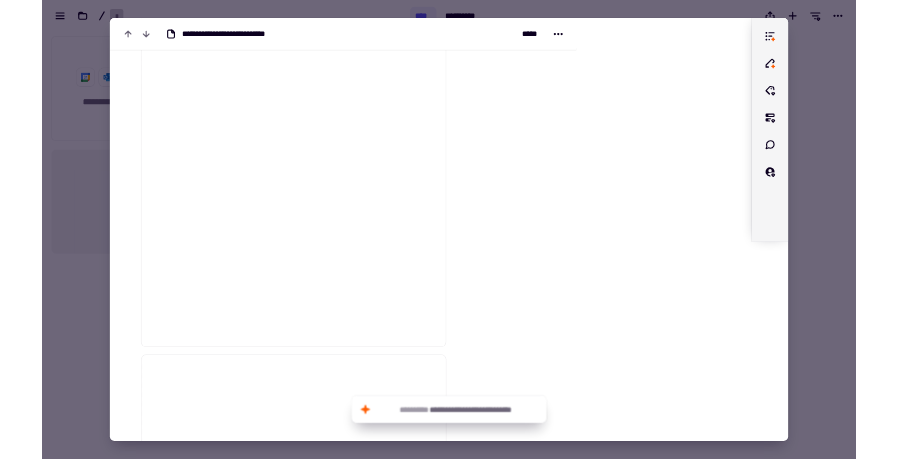 scroll, scrollTop: 388, scrollLeft: 883, axis: both 